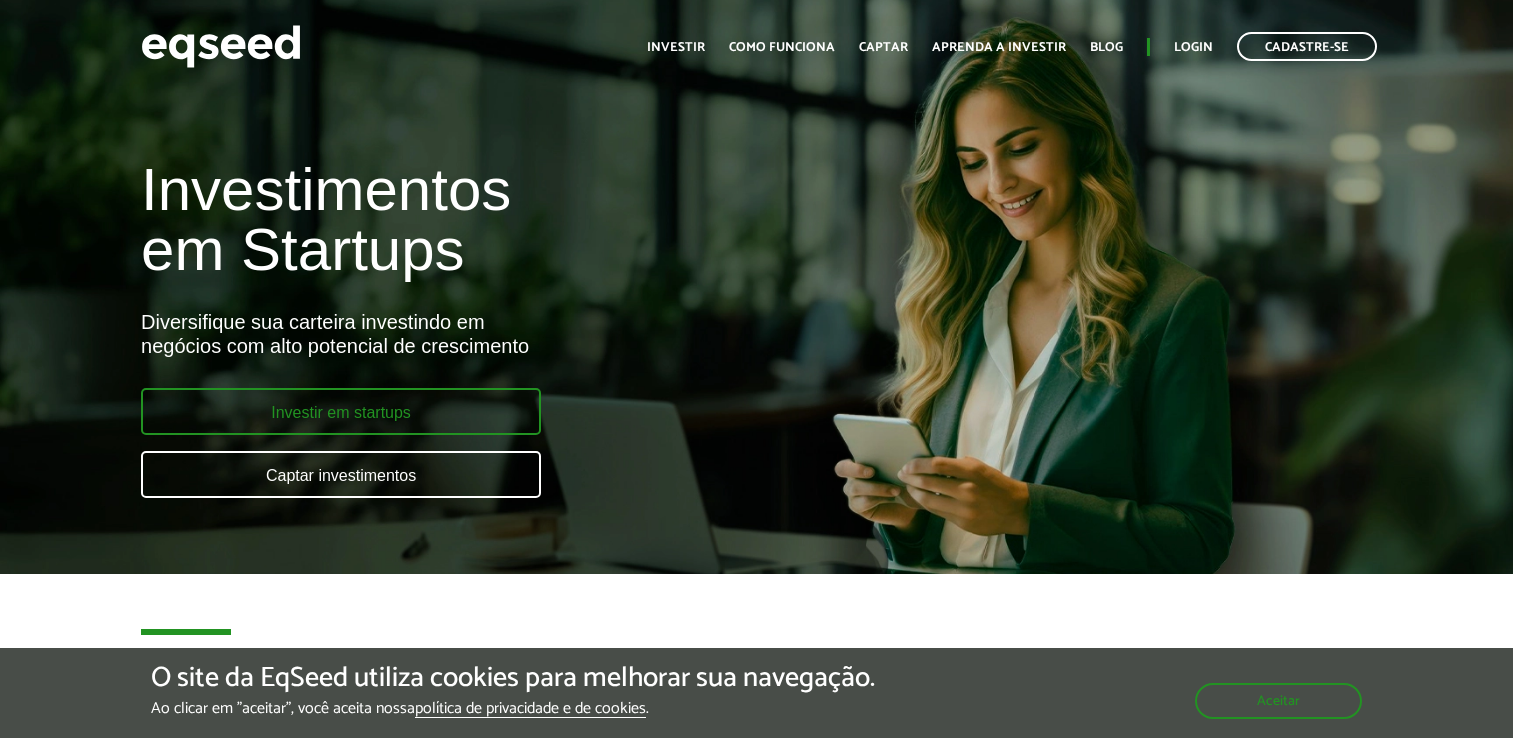scroll, scrollTop: 0, scrollLeft: 0, axis: both 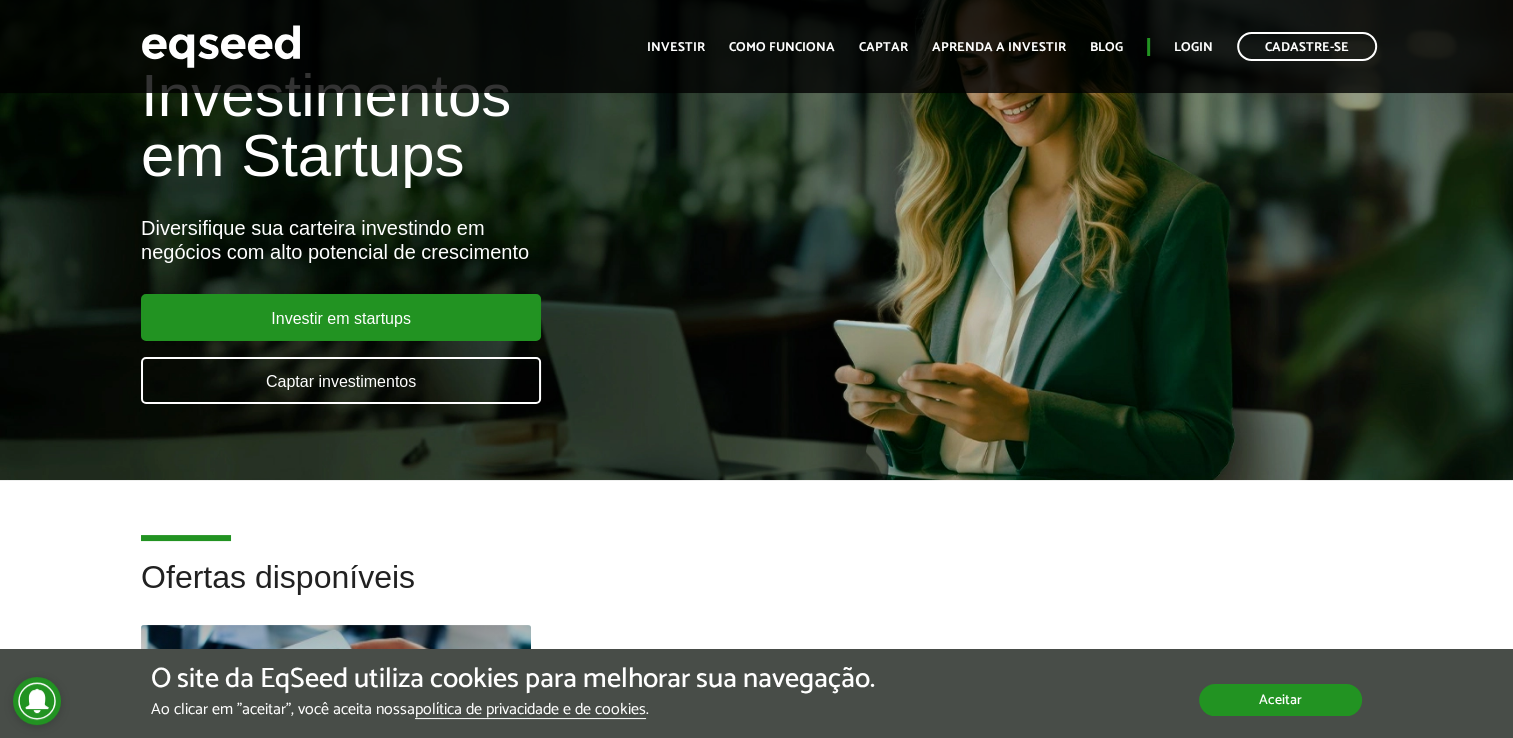 click on "Aceitar" at bounding box center [1280, 700] 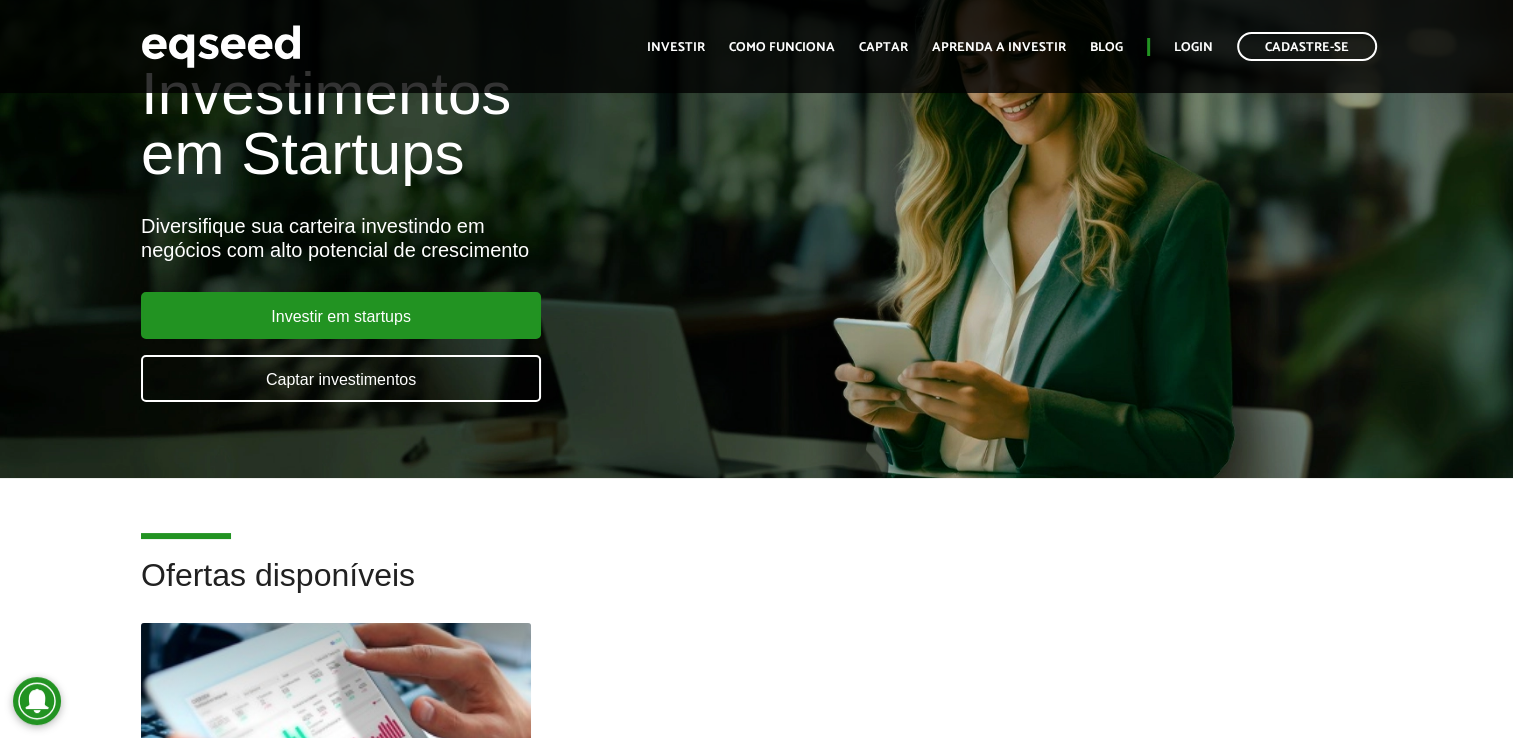 scroll, scrollTop: 94, scrollLeft: 0, axis: vertical 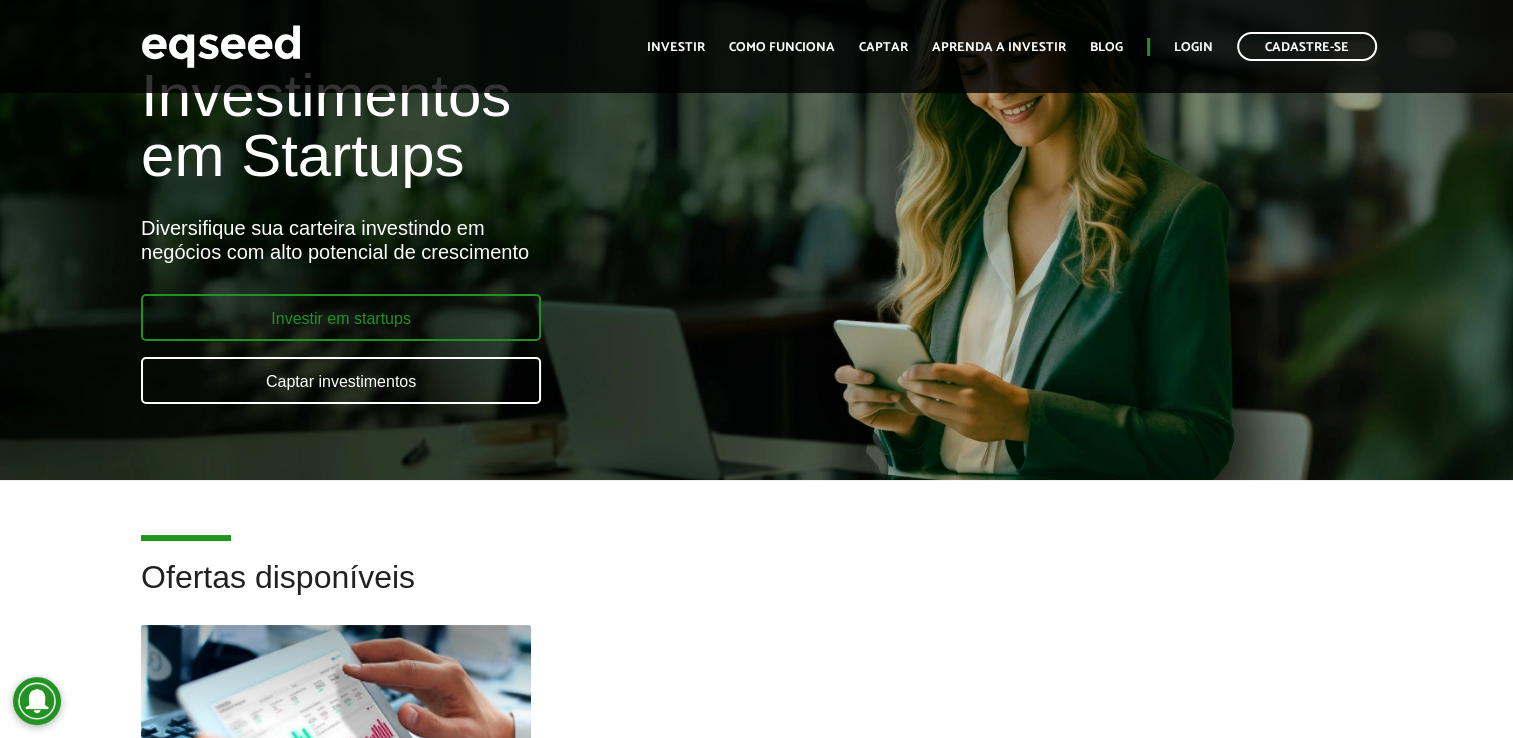 click on "Investir em startups" at bounding box center (341, 317) 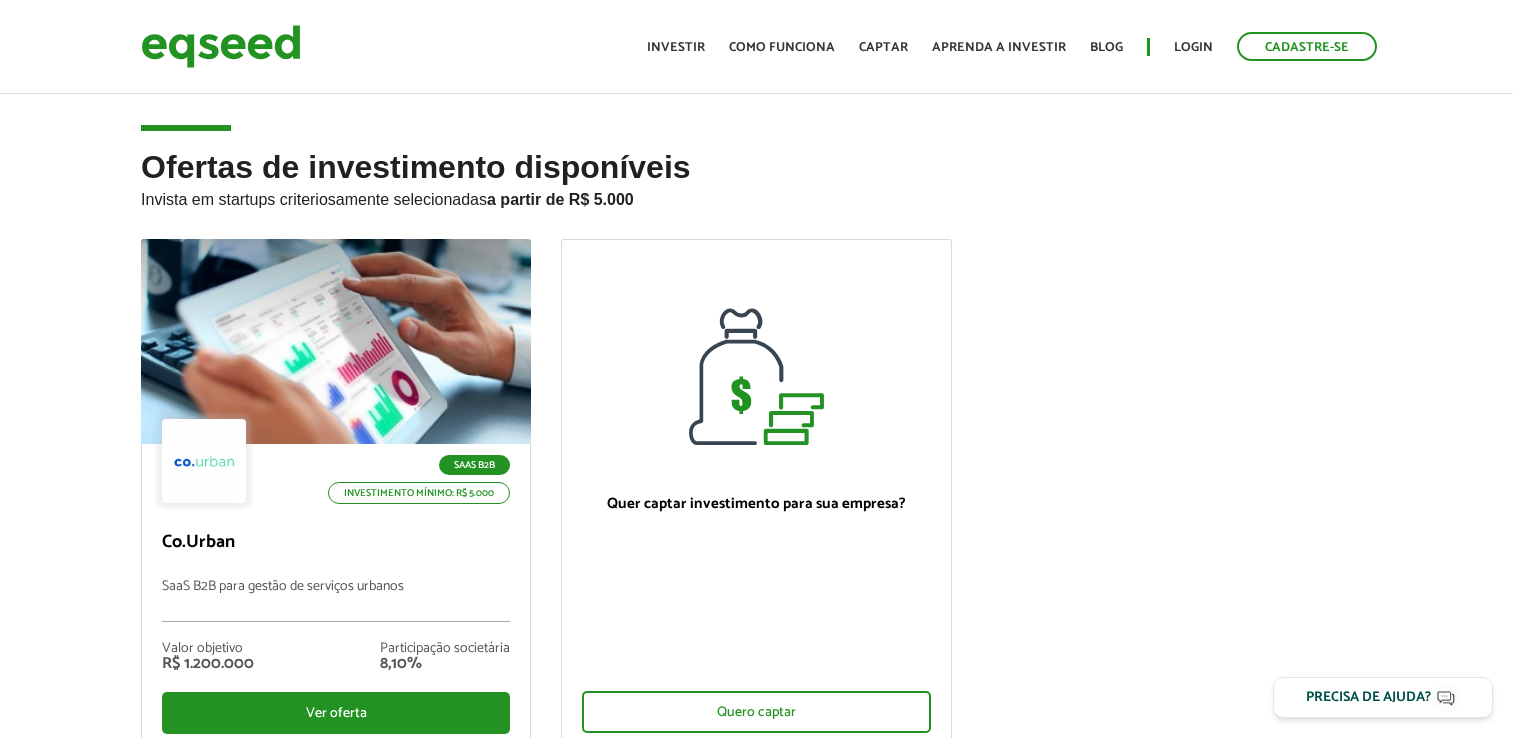 scroll, scrollTop: 0, scrollLeft: 0, axis: both 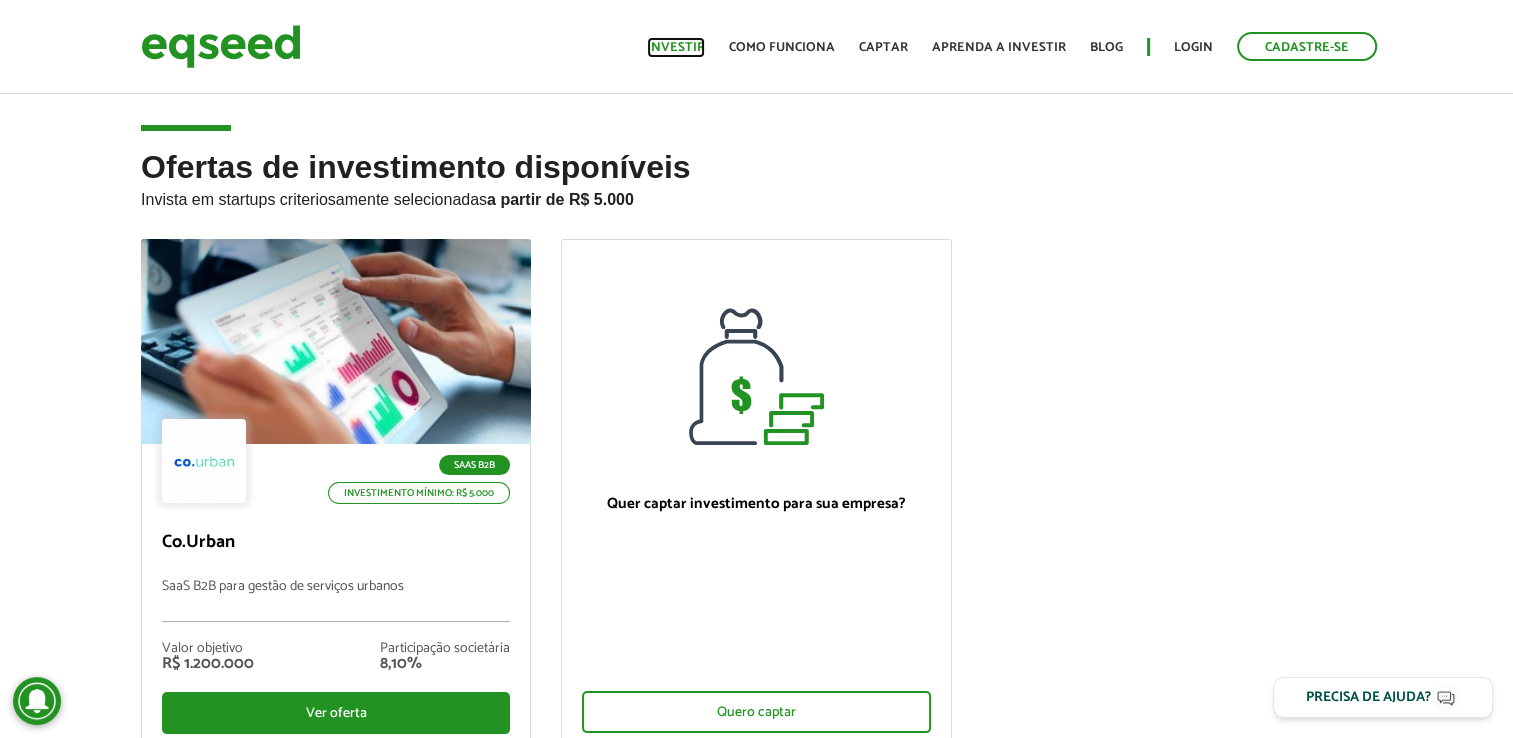 click on "Investir" at bounding box center (676, 47) 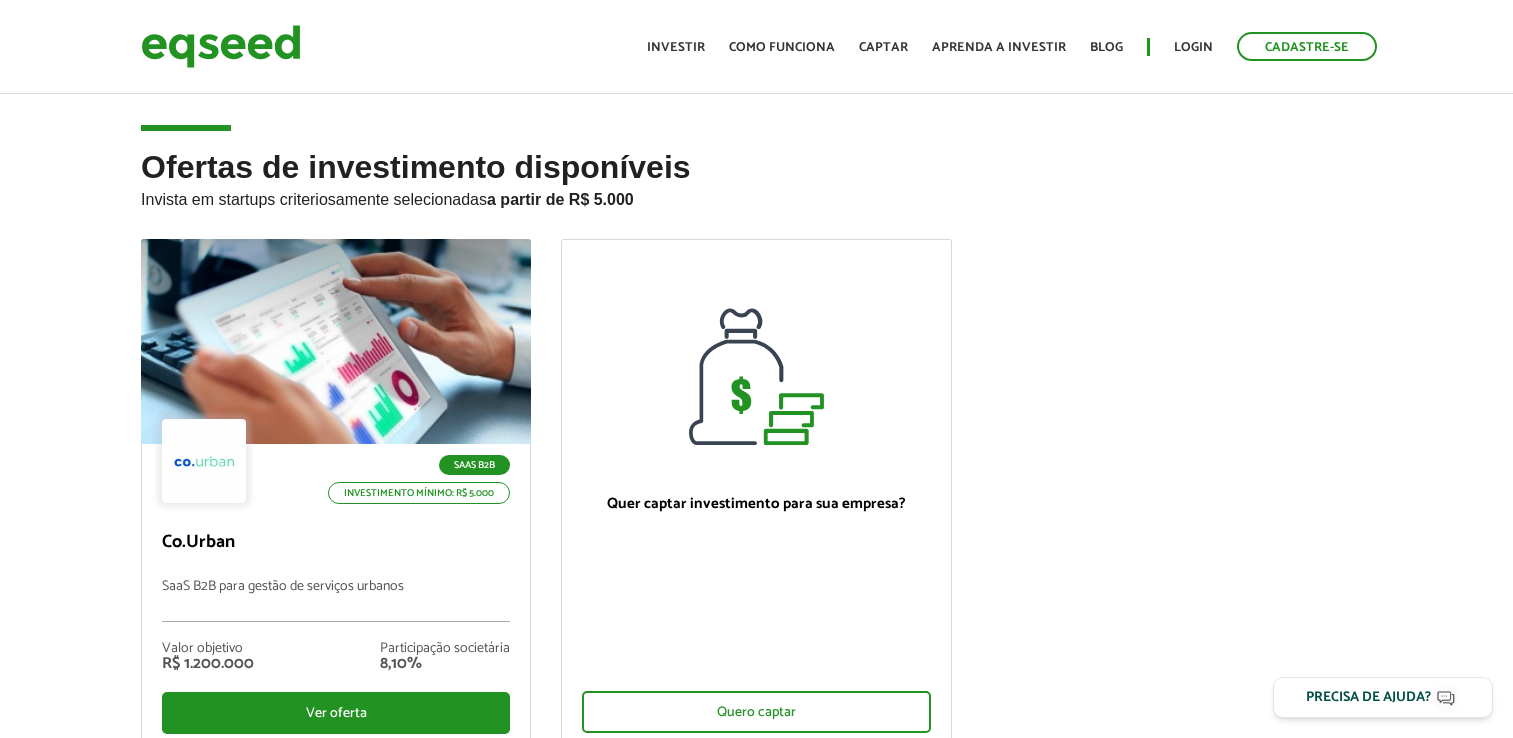 scroll, scrollTop: 0, scrollLeft: 0, axis: both 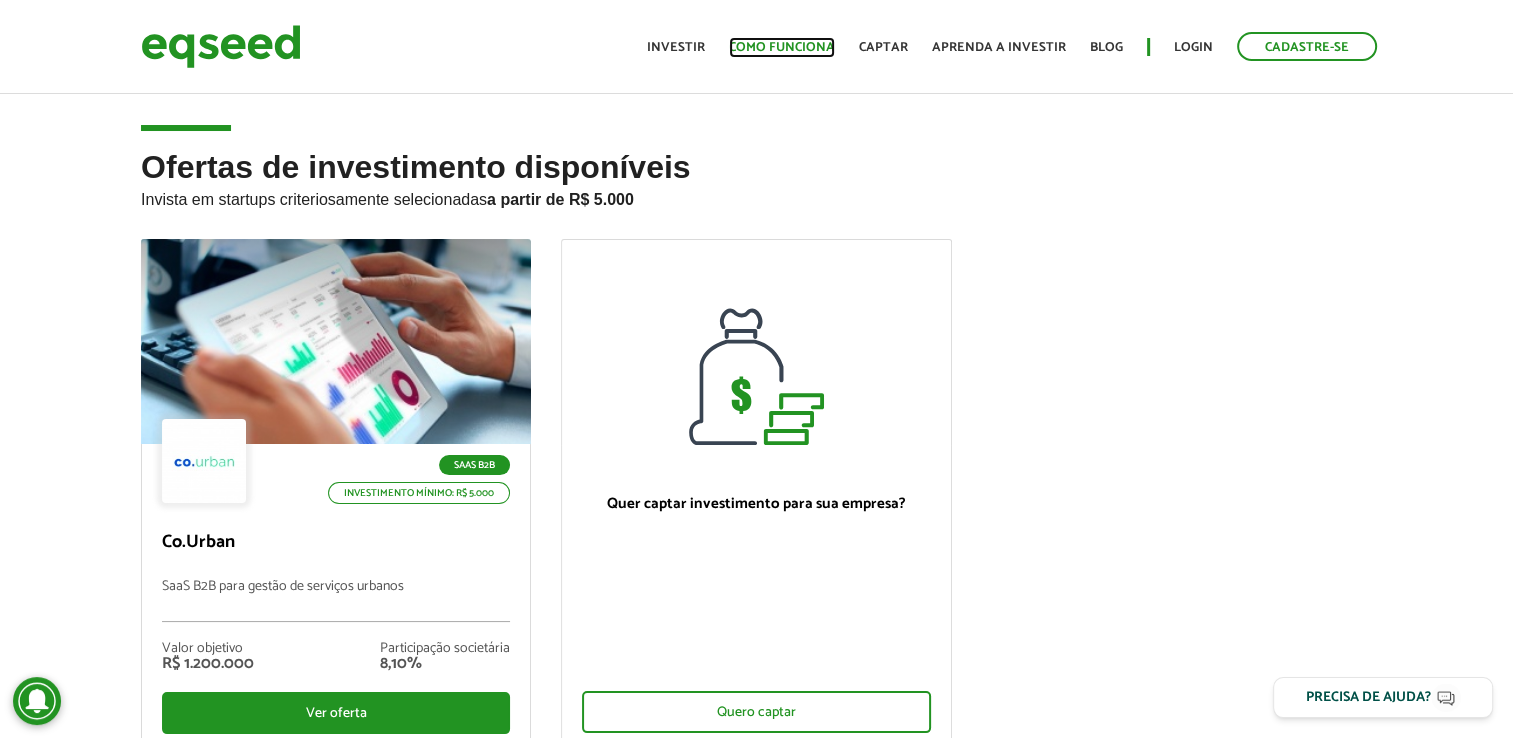 click on "Como funciona" at bounding box center [782, 47] 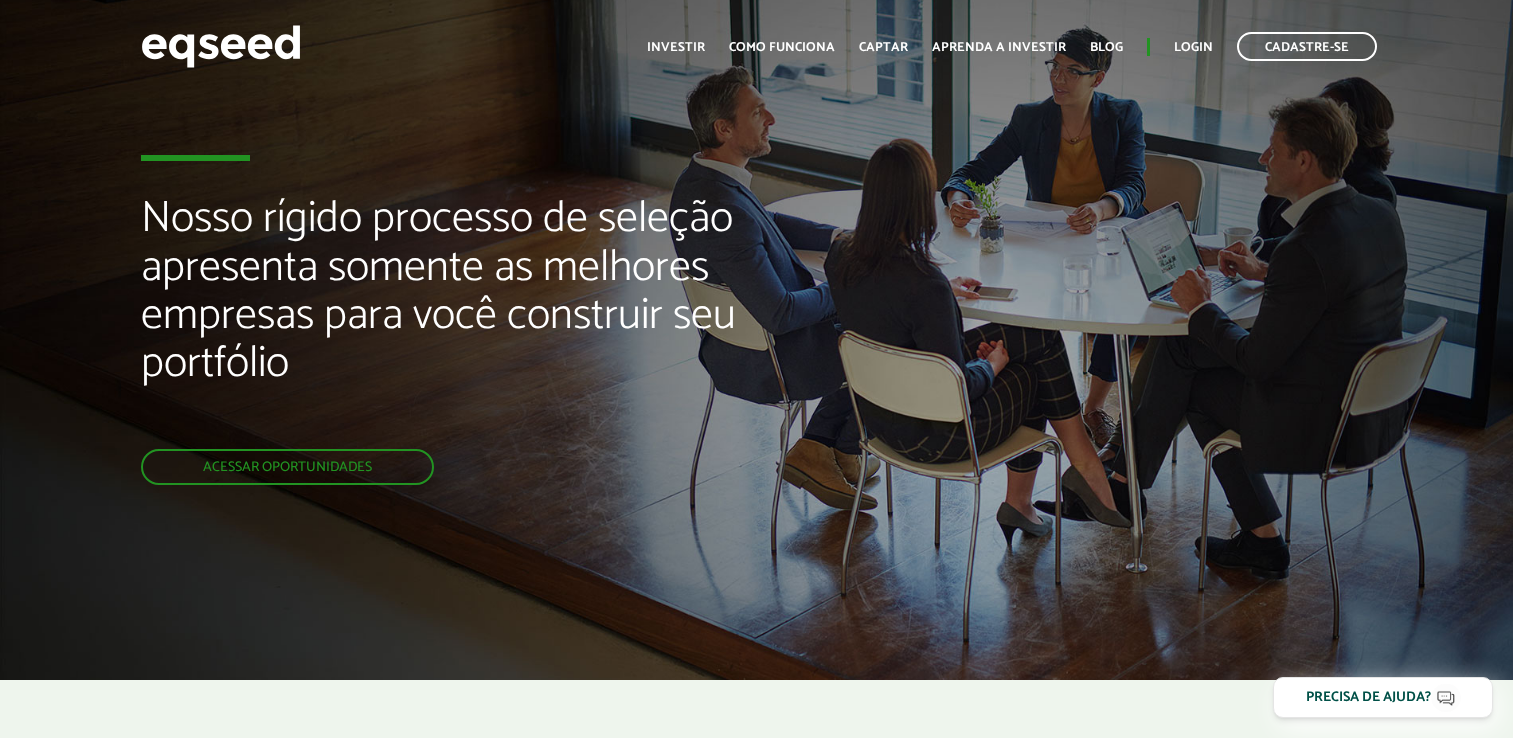 scroll, scrollTop: 0, scrollLeft: 0, axis: both 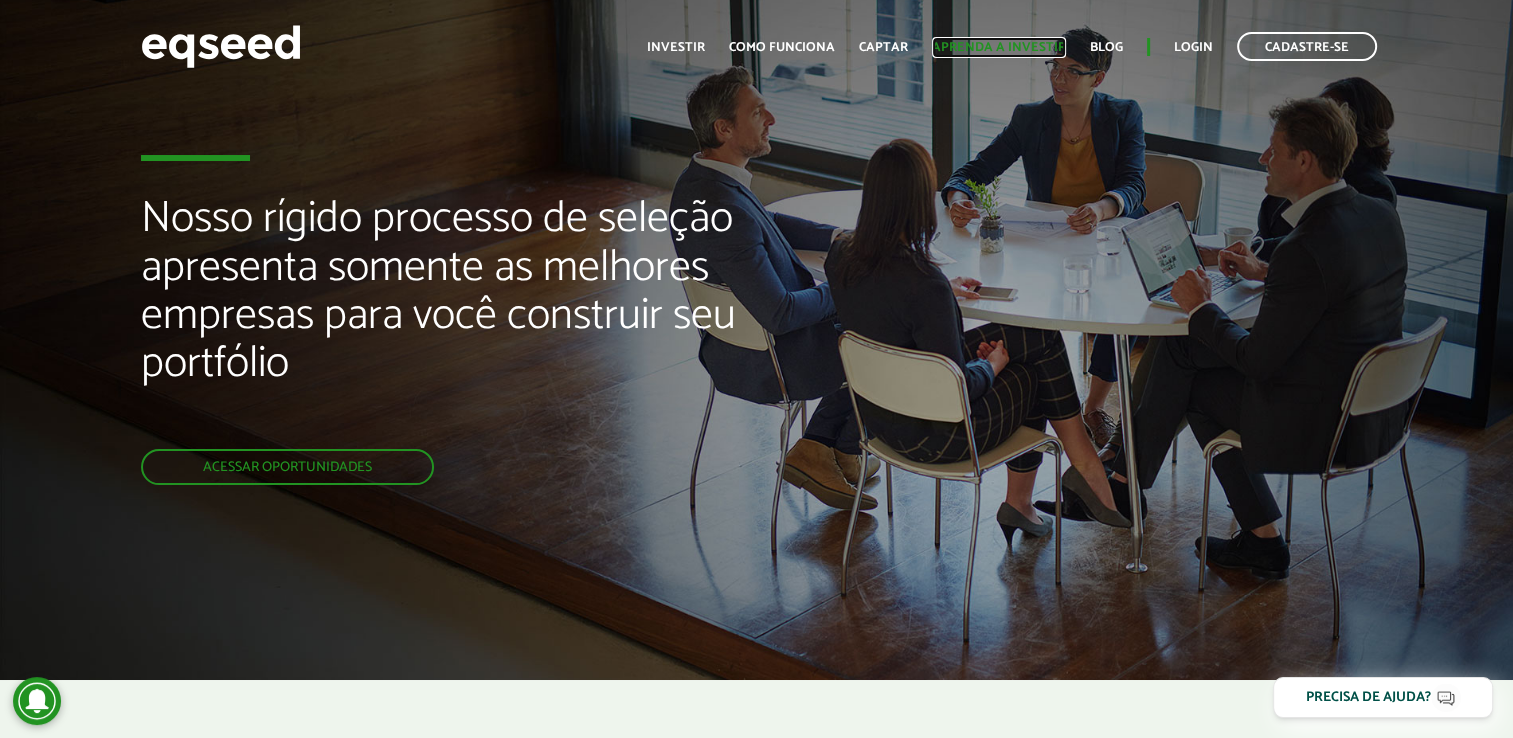click on "Aprenda a investir" at bounding box center [999, 47] 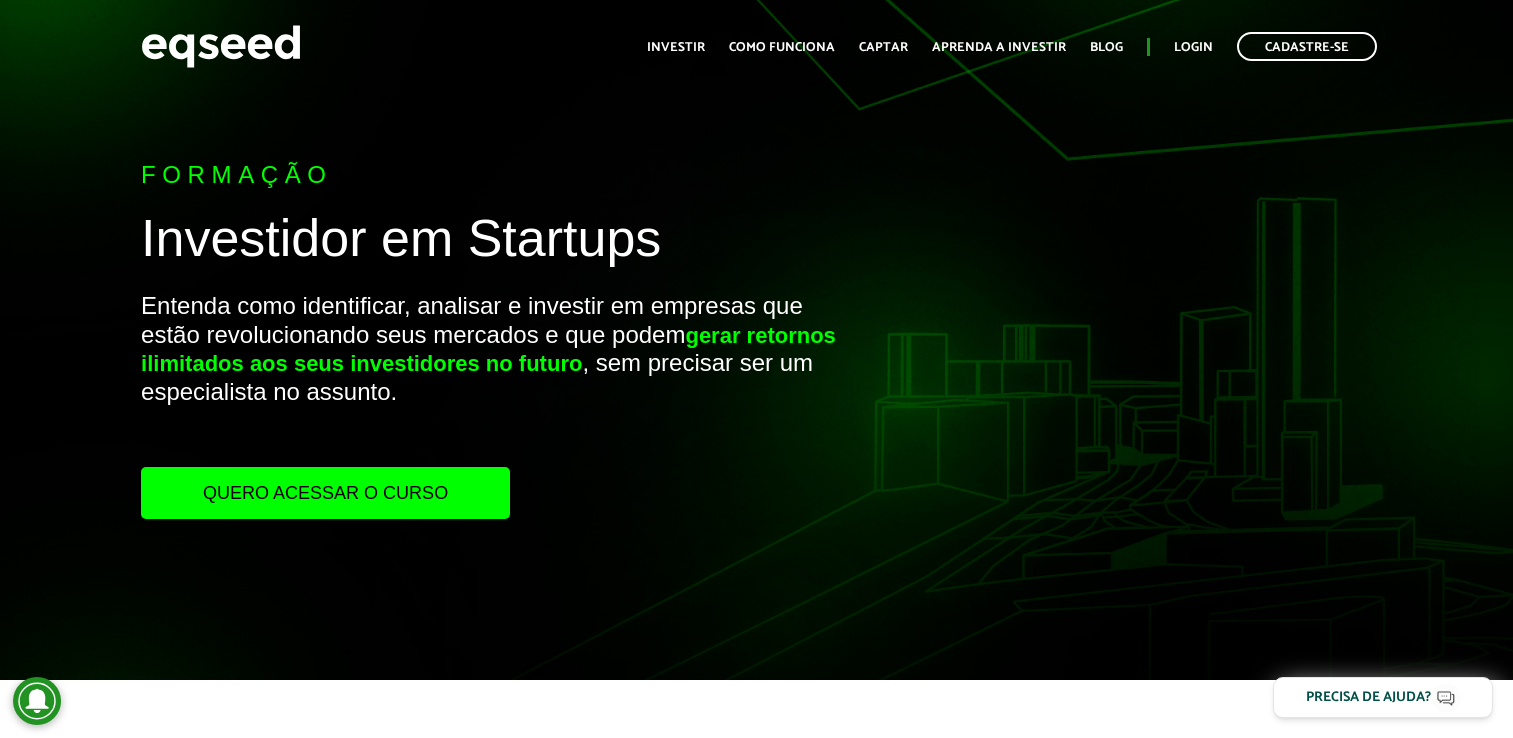 scroll, scrollTop: 0, scrollLeft: 0, axis: both 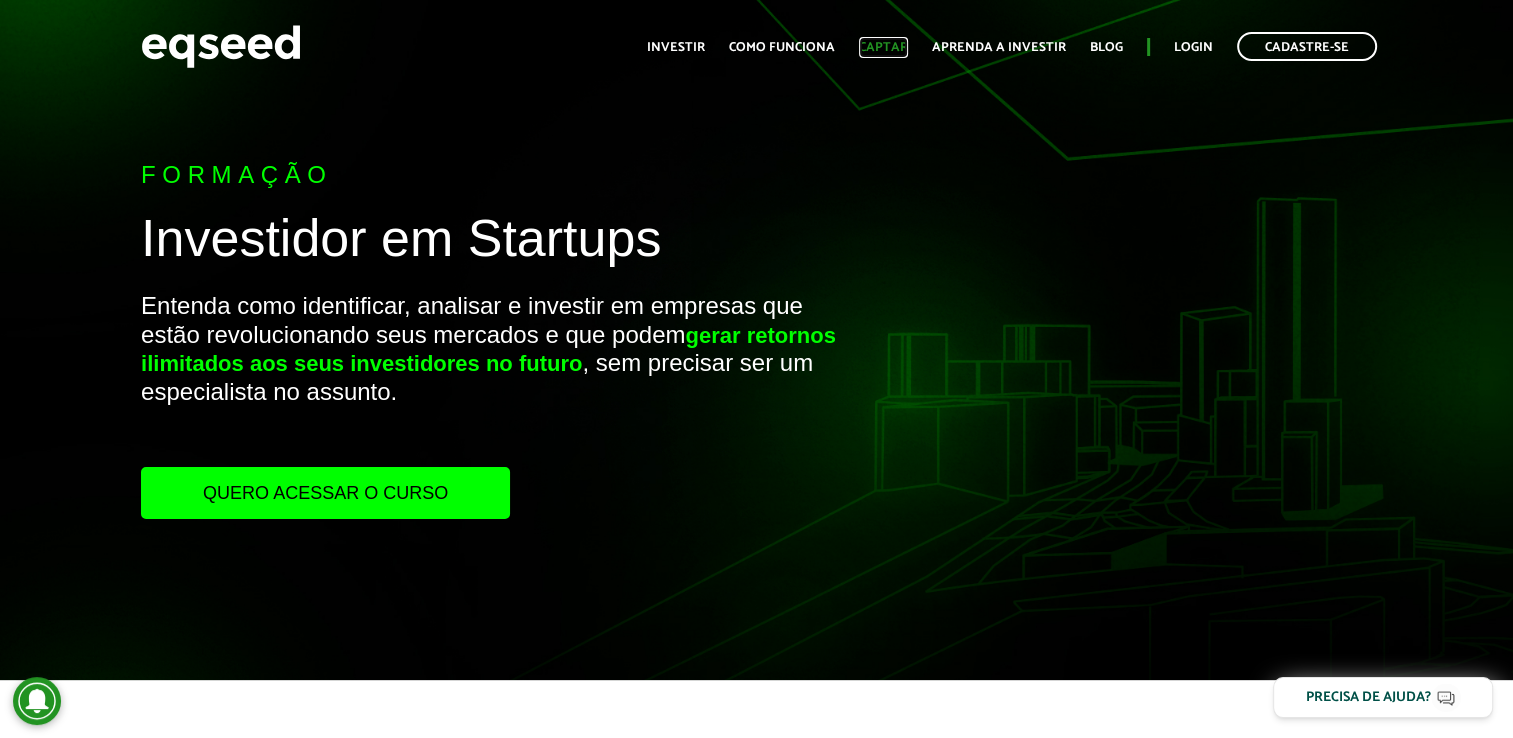 click on "Captar" at bounding box center [883, 47] 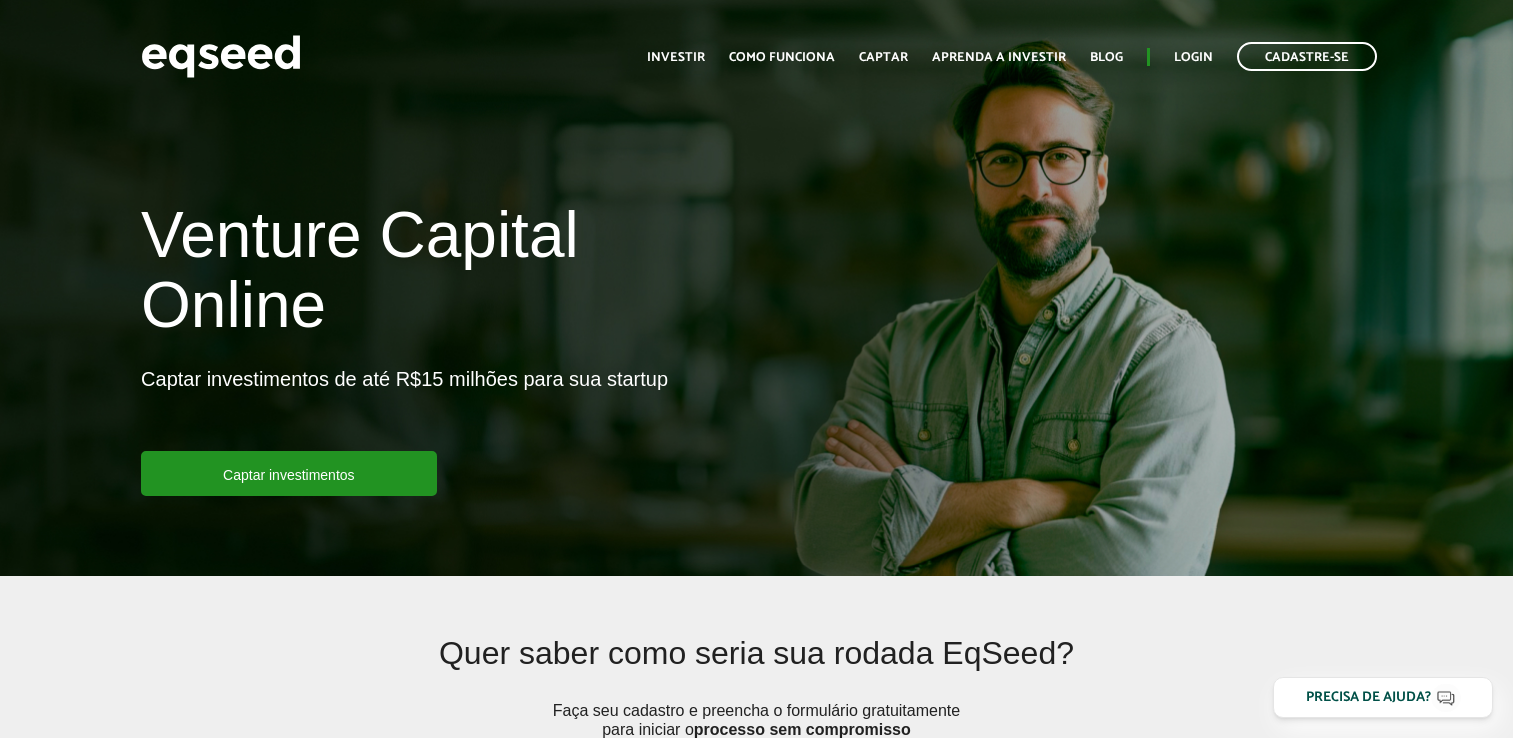 scroll, scrollTop: 0, scrollLeft: 0, axis: both 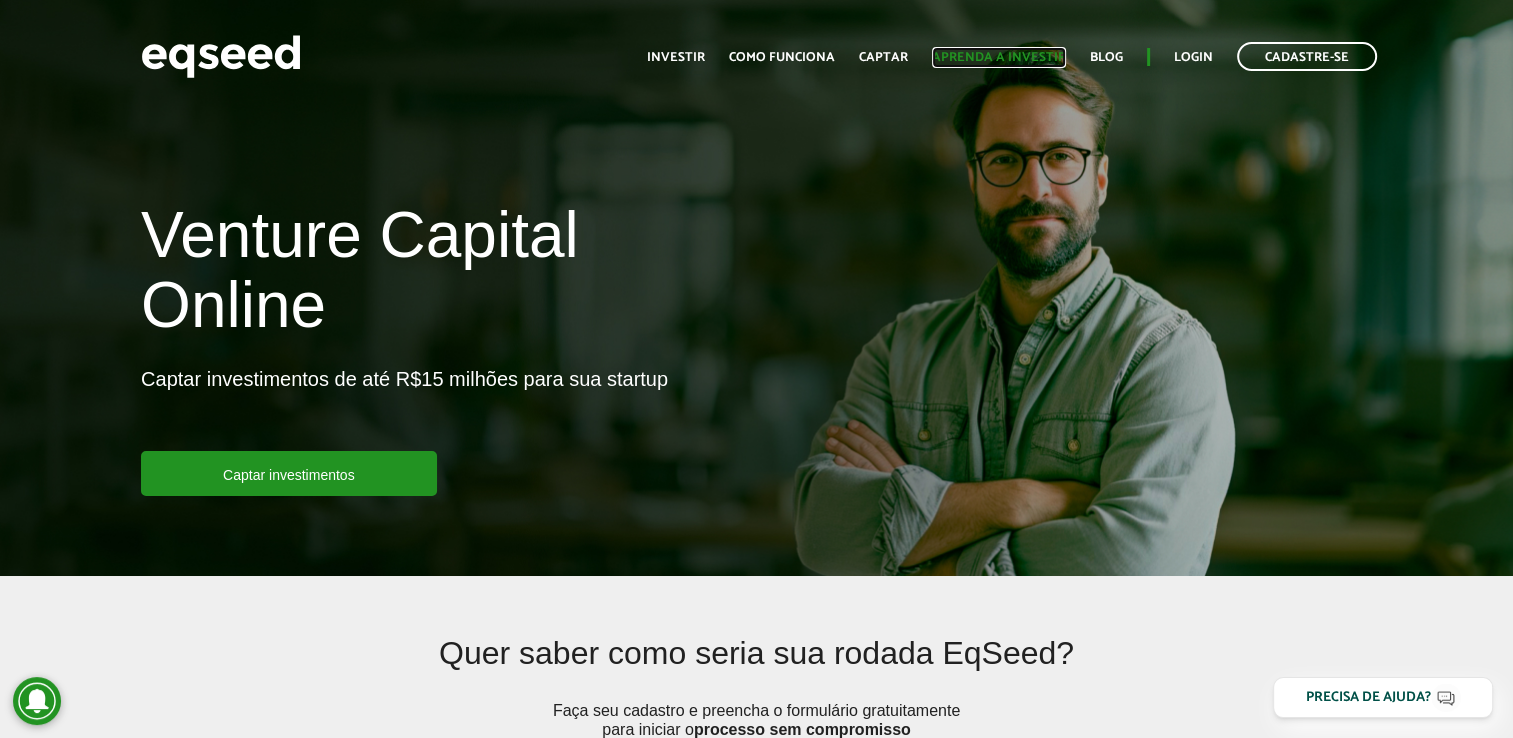 click on "Aprenda a investir" at bounding box center [999, 57] 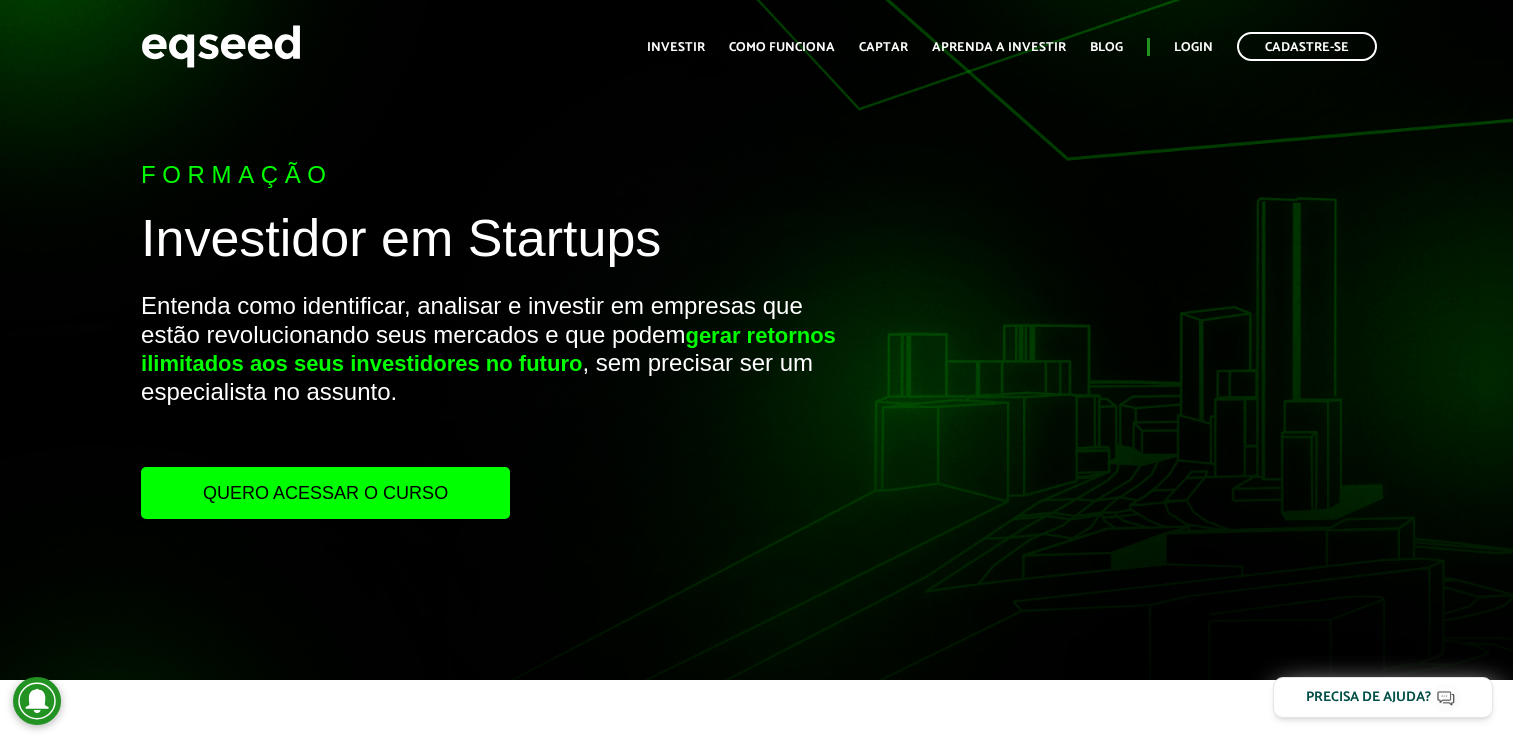 scroll, scrollTop: 0, scrollLeft: 0, axis: both 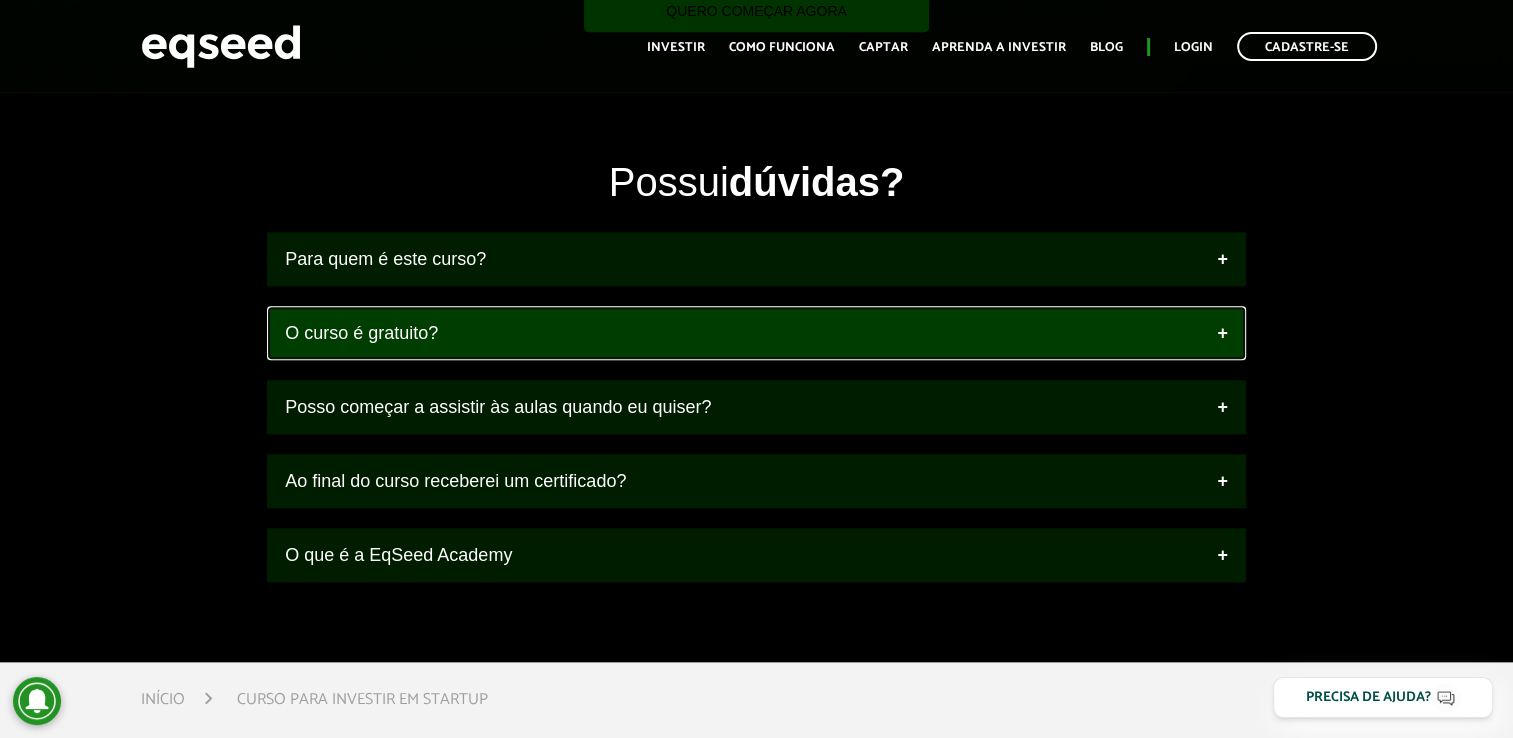 click on "O curso é gratuito?" at bounding box center (756, 333) 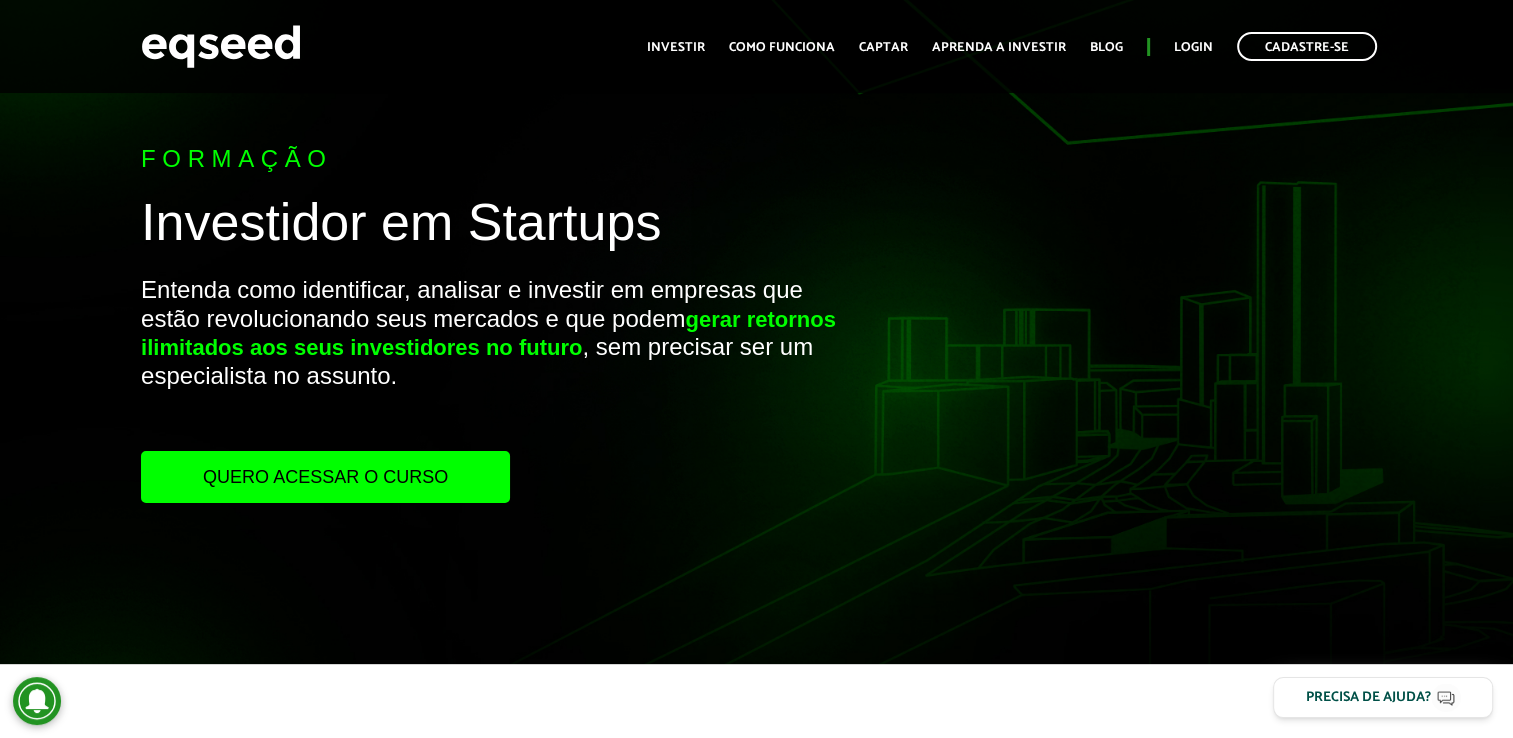 scroll, scrollTop: 0, scrollLeft: 0, axis: both 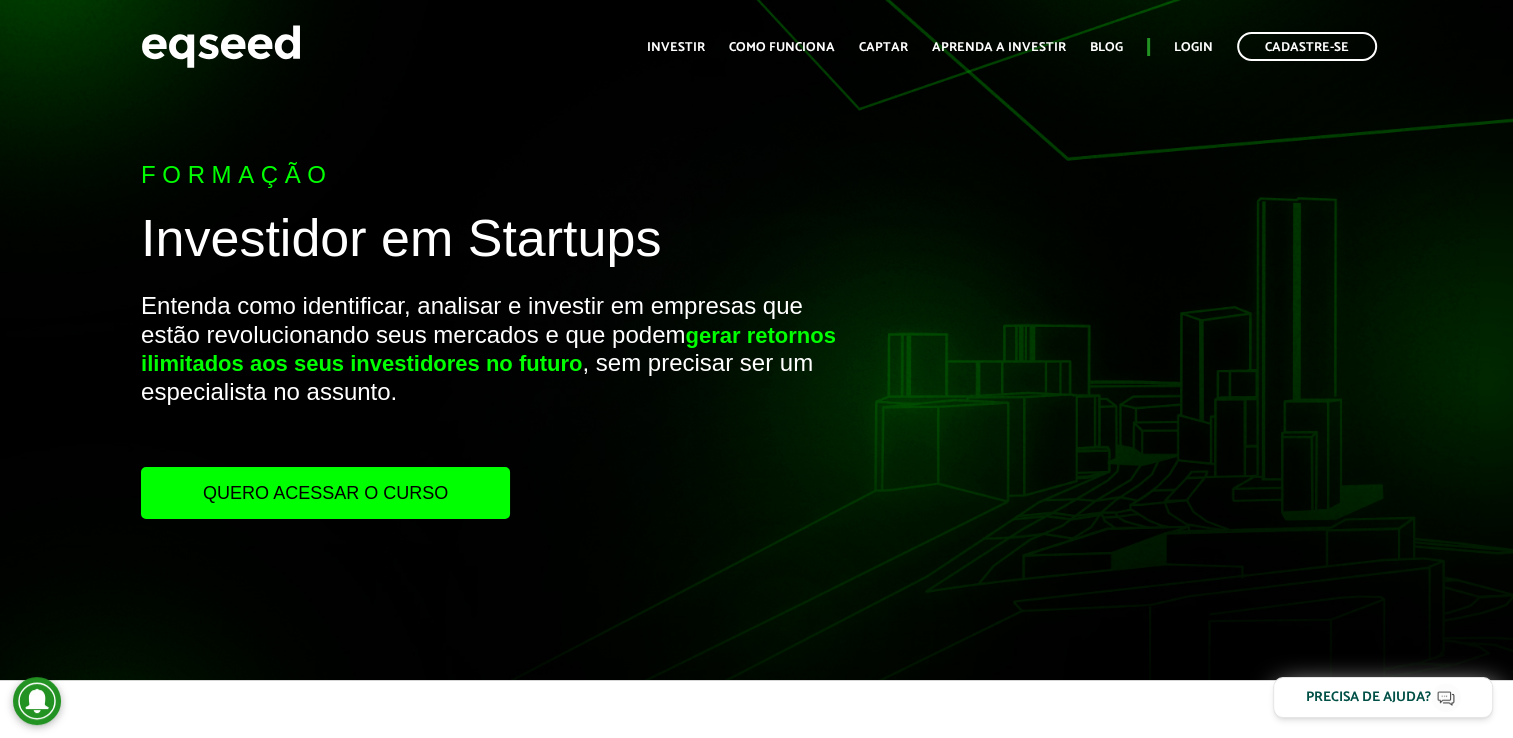 click on "Quero acessar o curso" at bounding box center (325, 493) 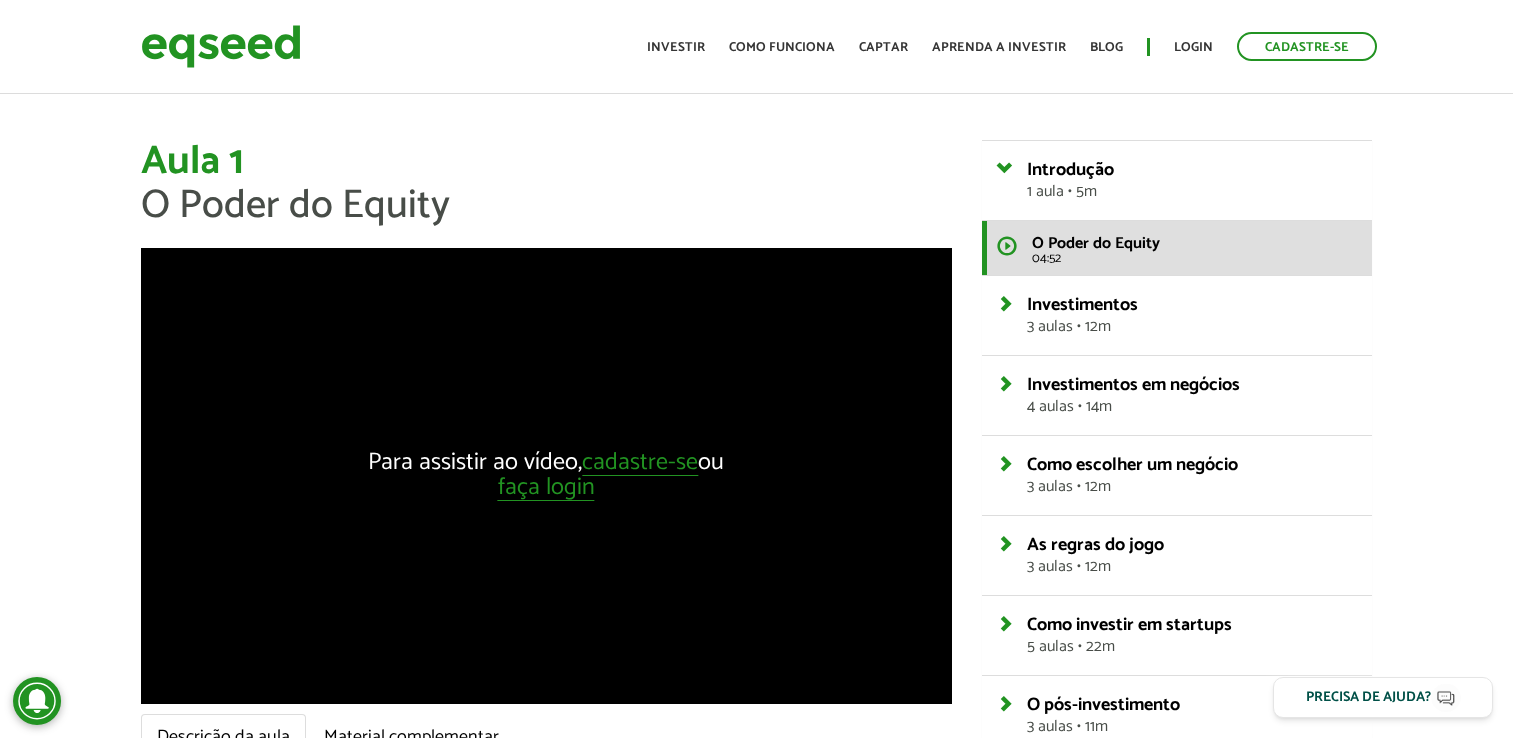 scroll, scrollTop: 0, scrollLeft: 0, axis: both 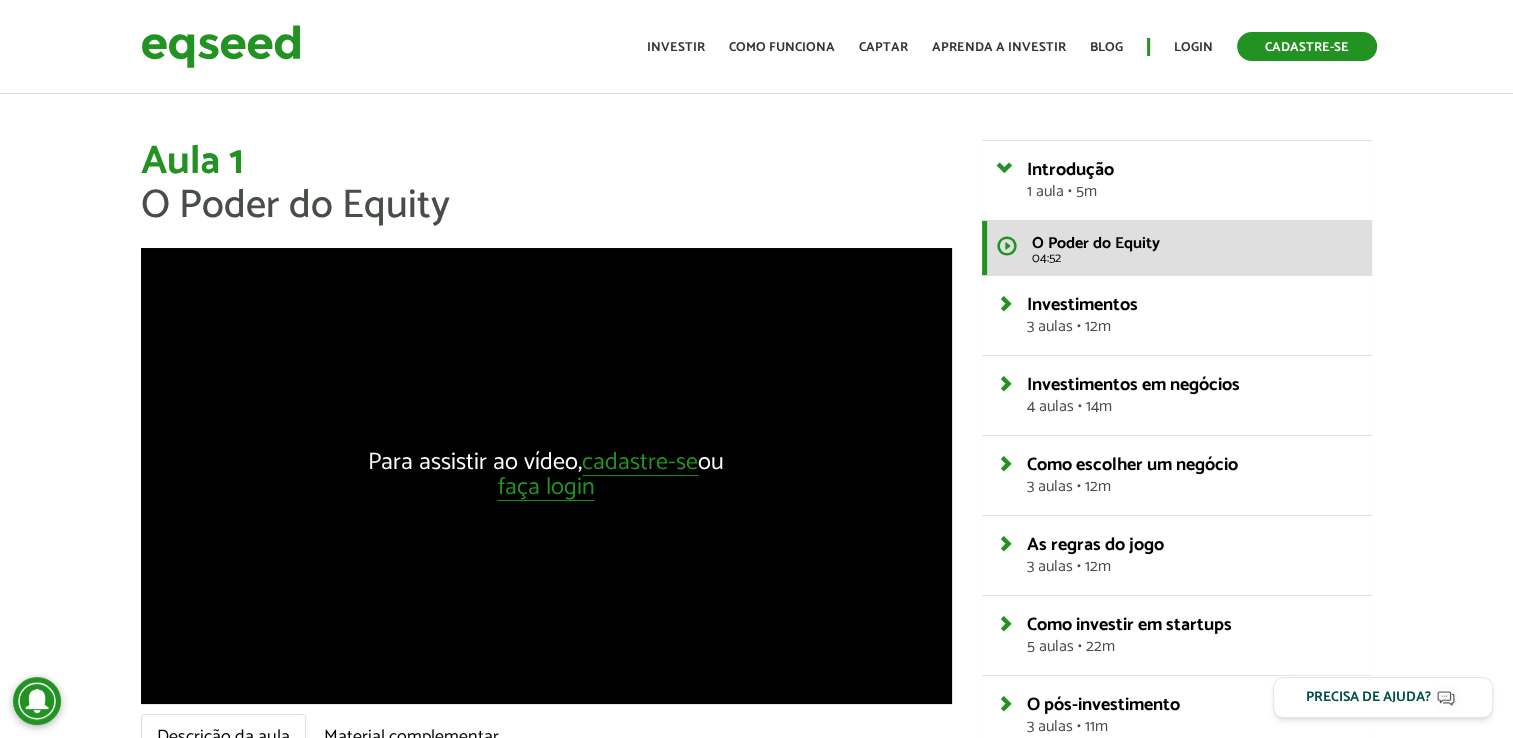click on "Cadastre-se" at bounding box center (1307, 46) 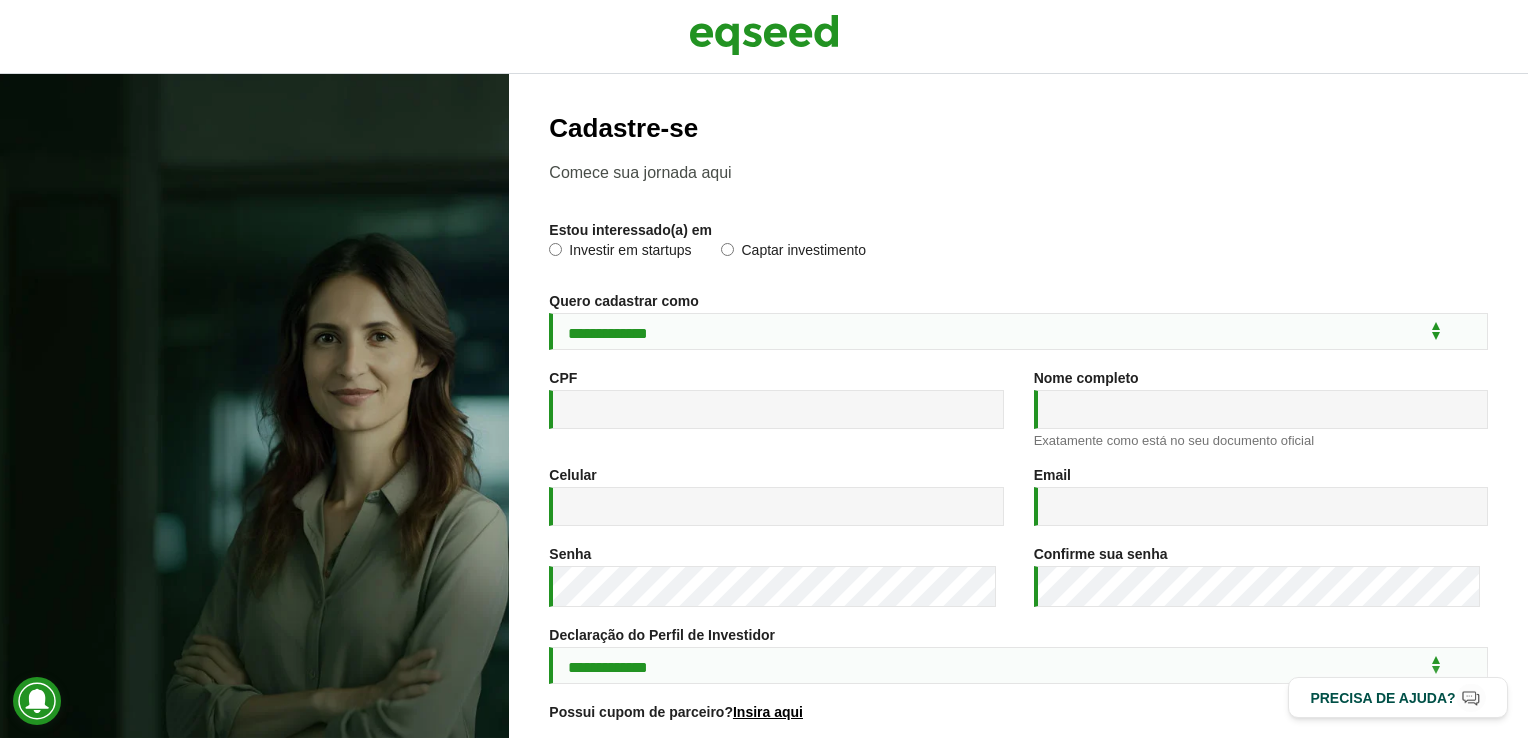 scroll, scrollTop: 0, scrollLeft: 0, axis: both 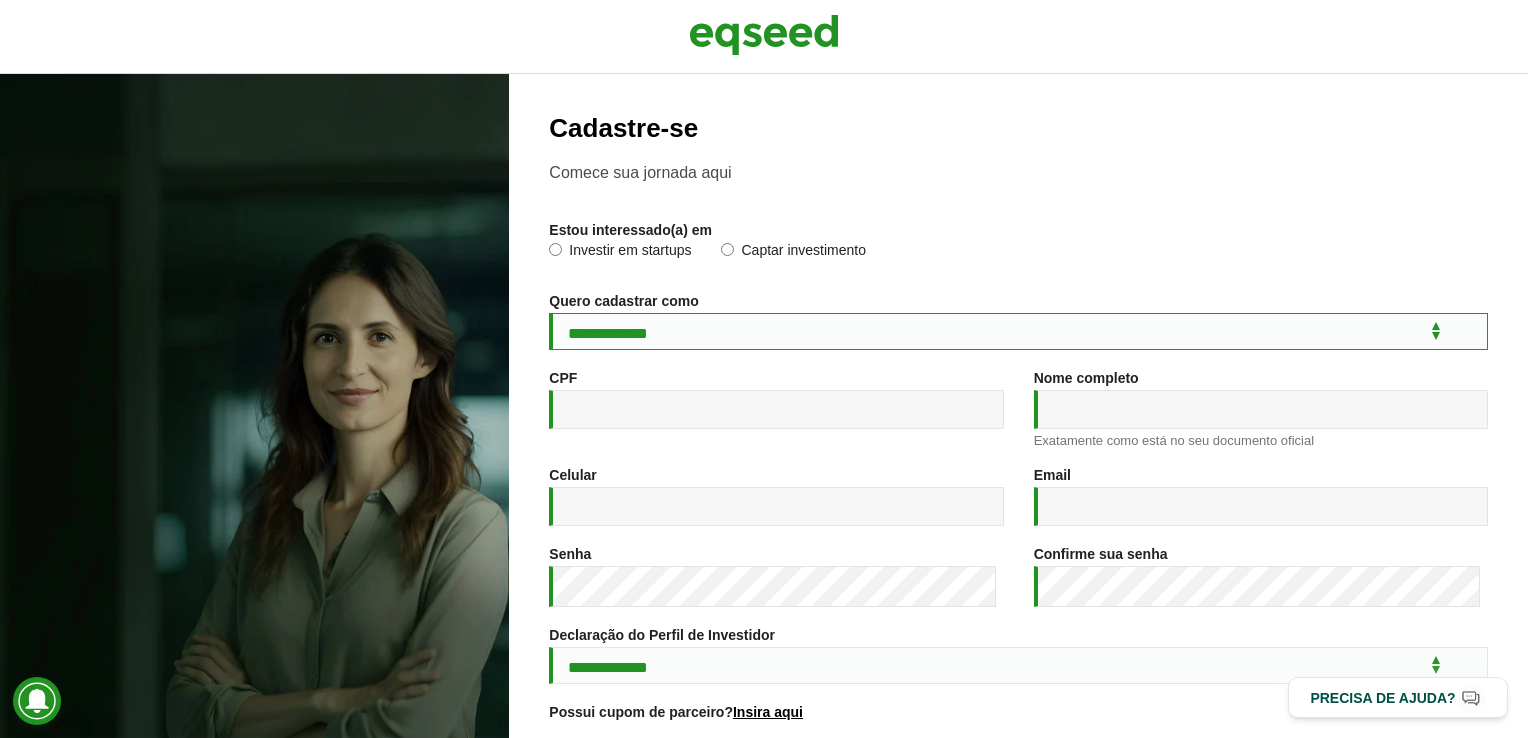 click on "**********" at bounding box center [1018, 331] 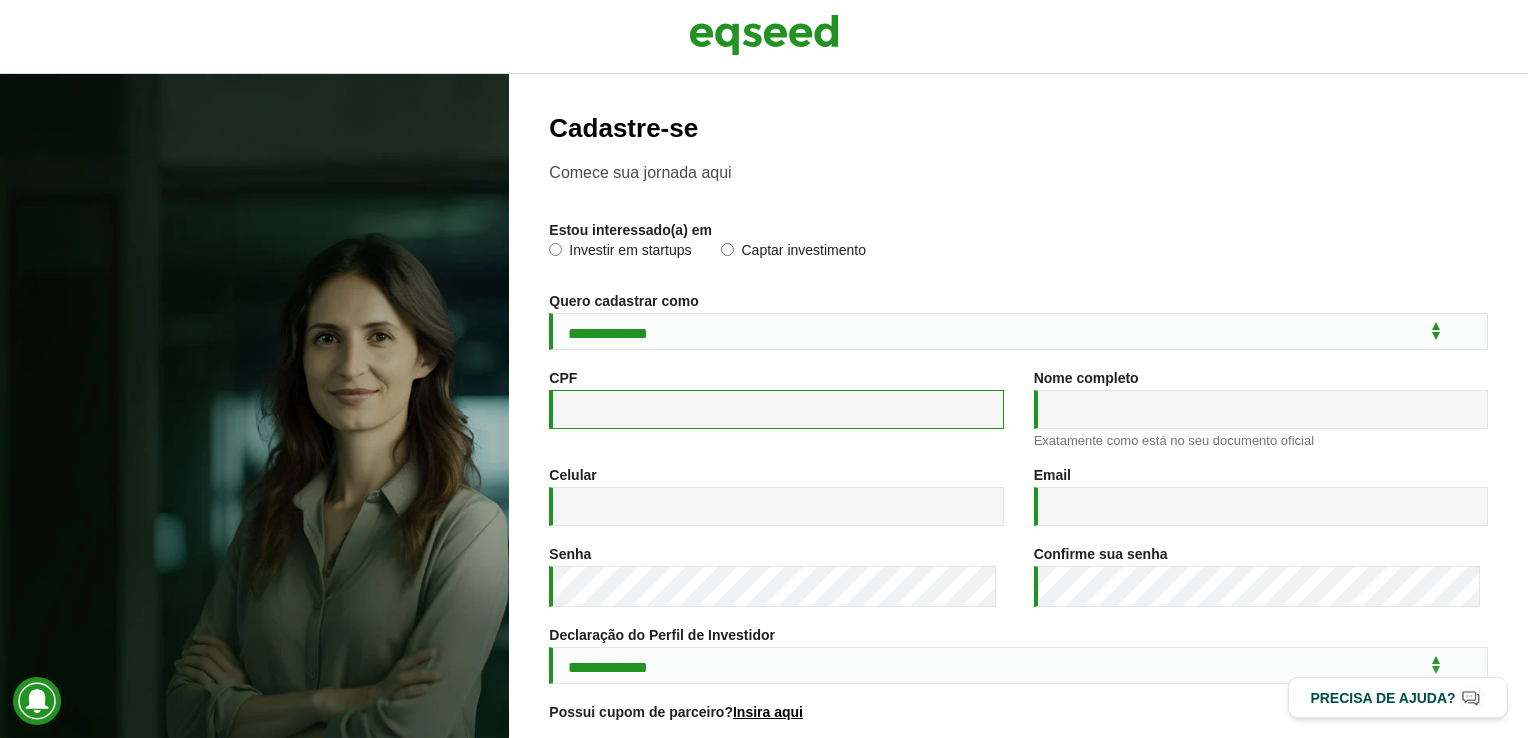 click on "CPF  *" at bounding box center [776, 409] 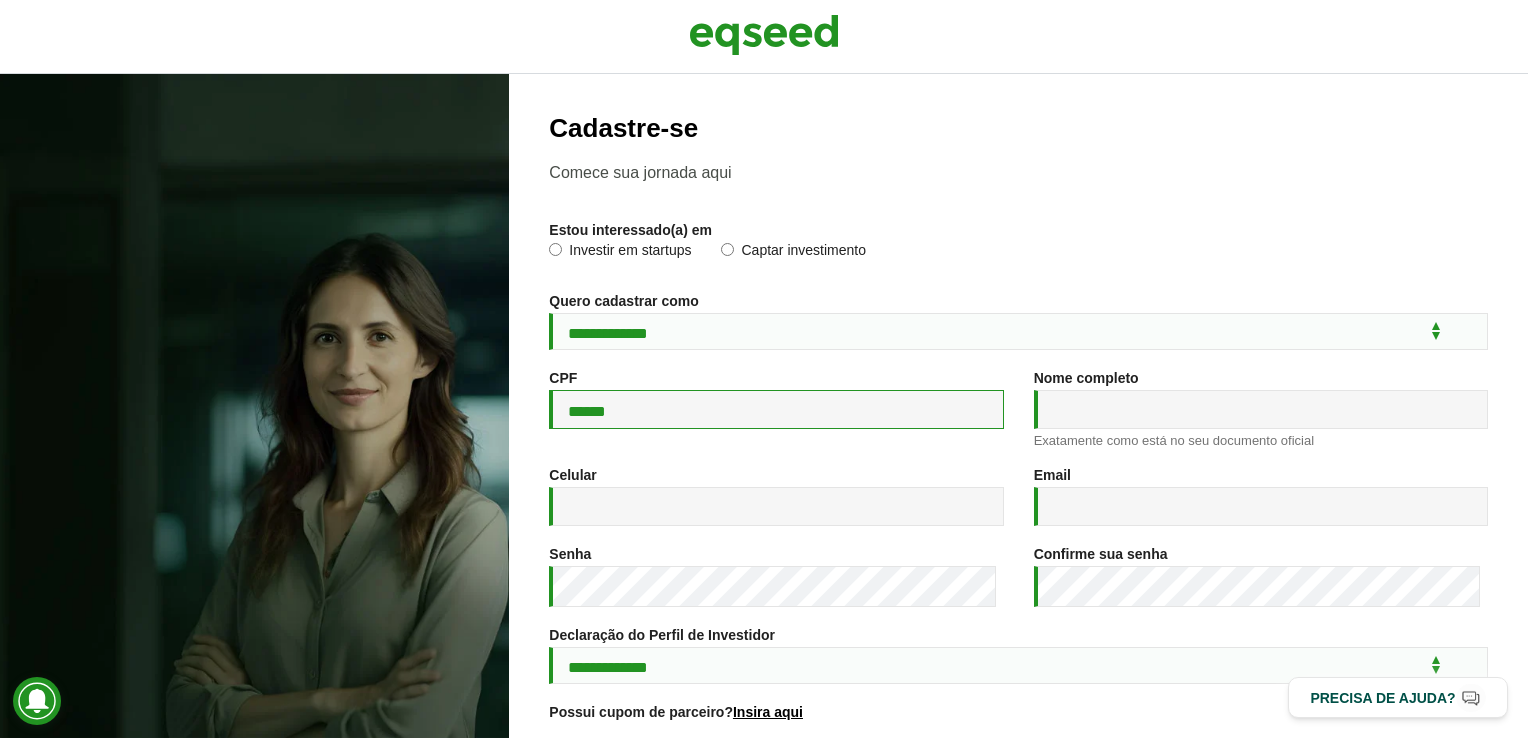 click on "******" at bounding box center (776, 409) 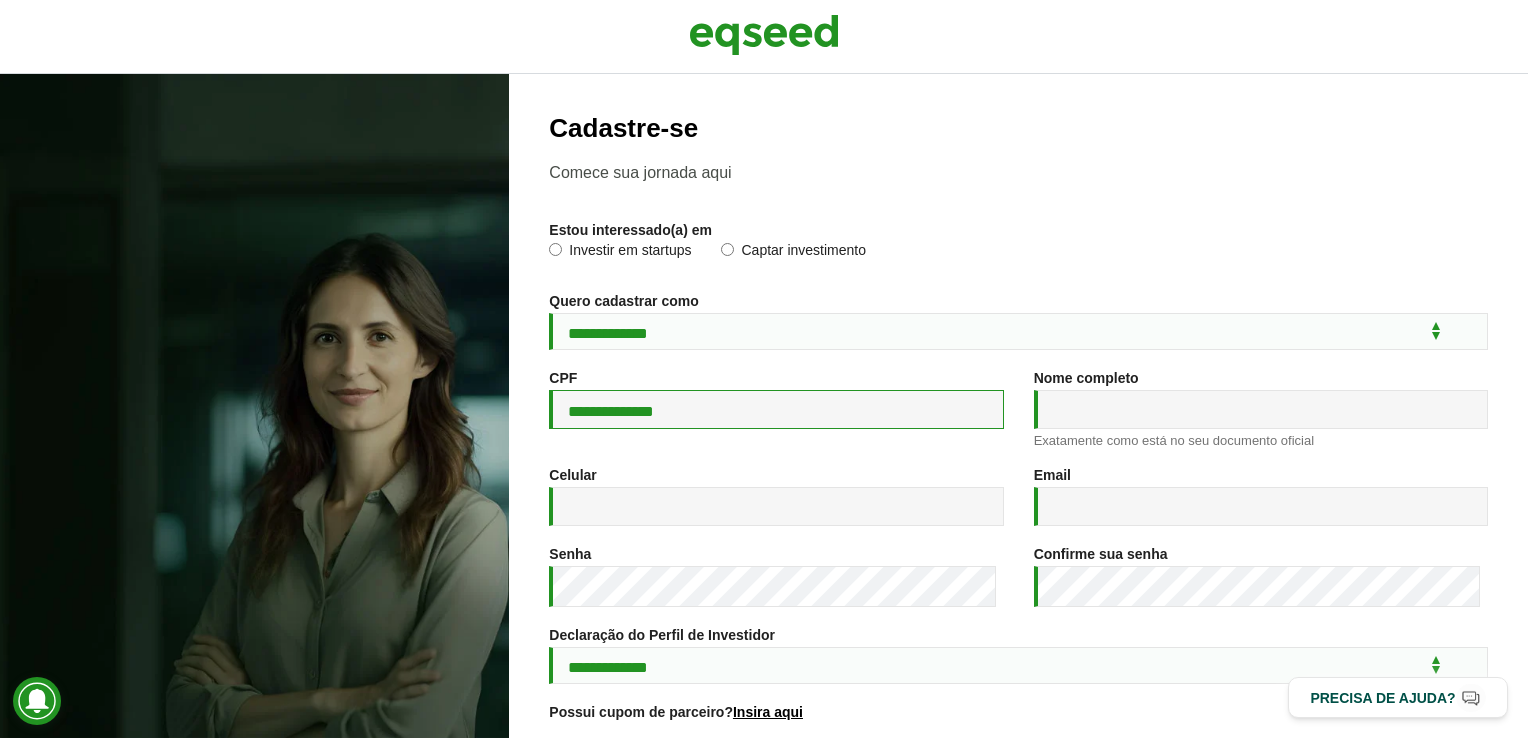 click on "**********" at bounding box center [776, 409] 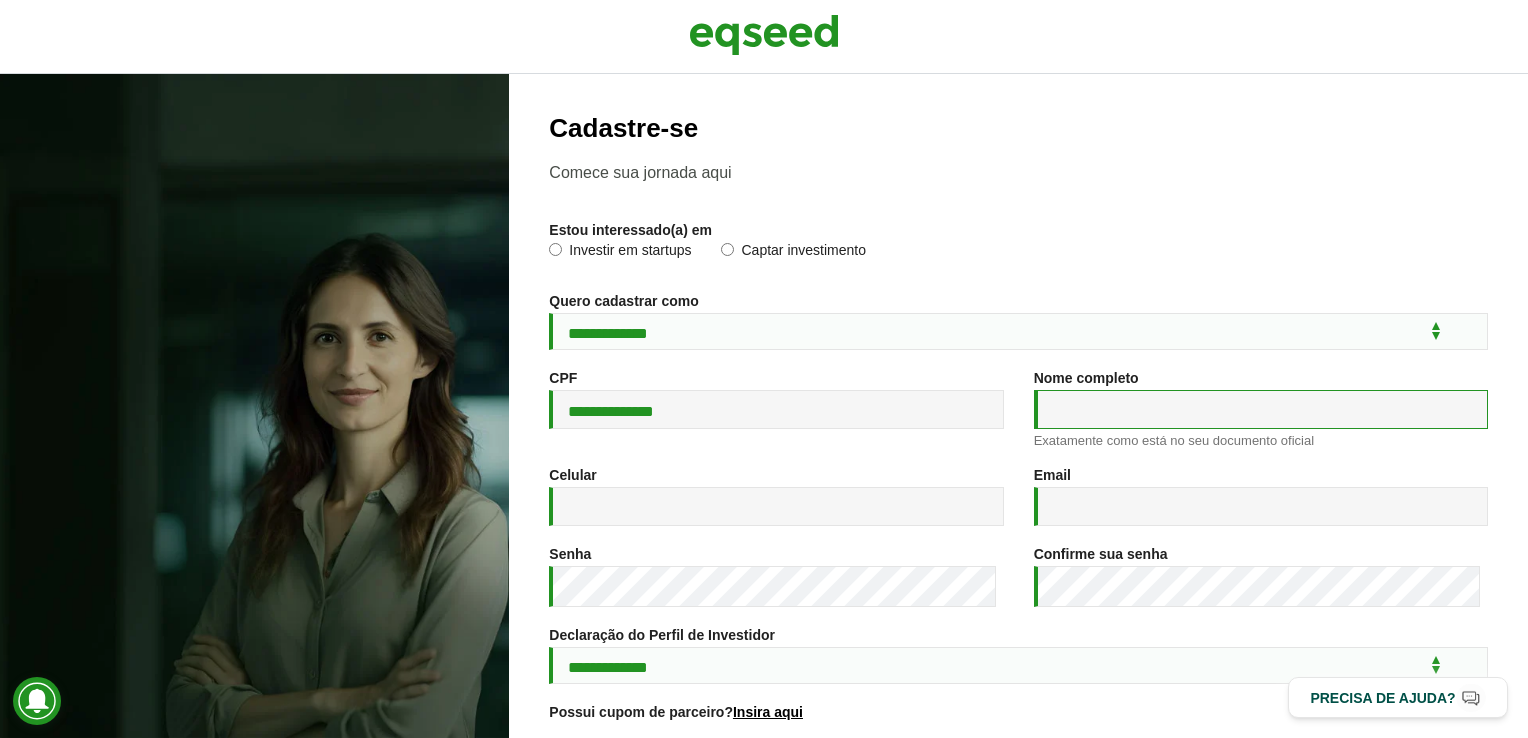 click on "Nome completo  *" at bounding box center [1261, 409] 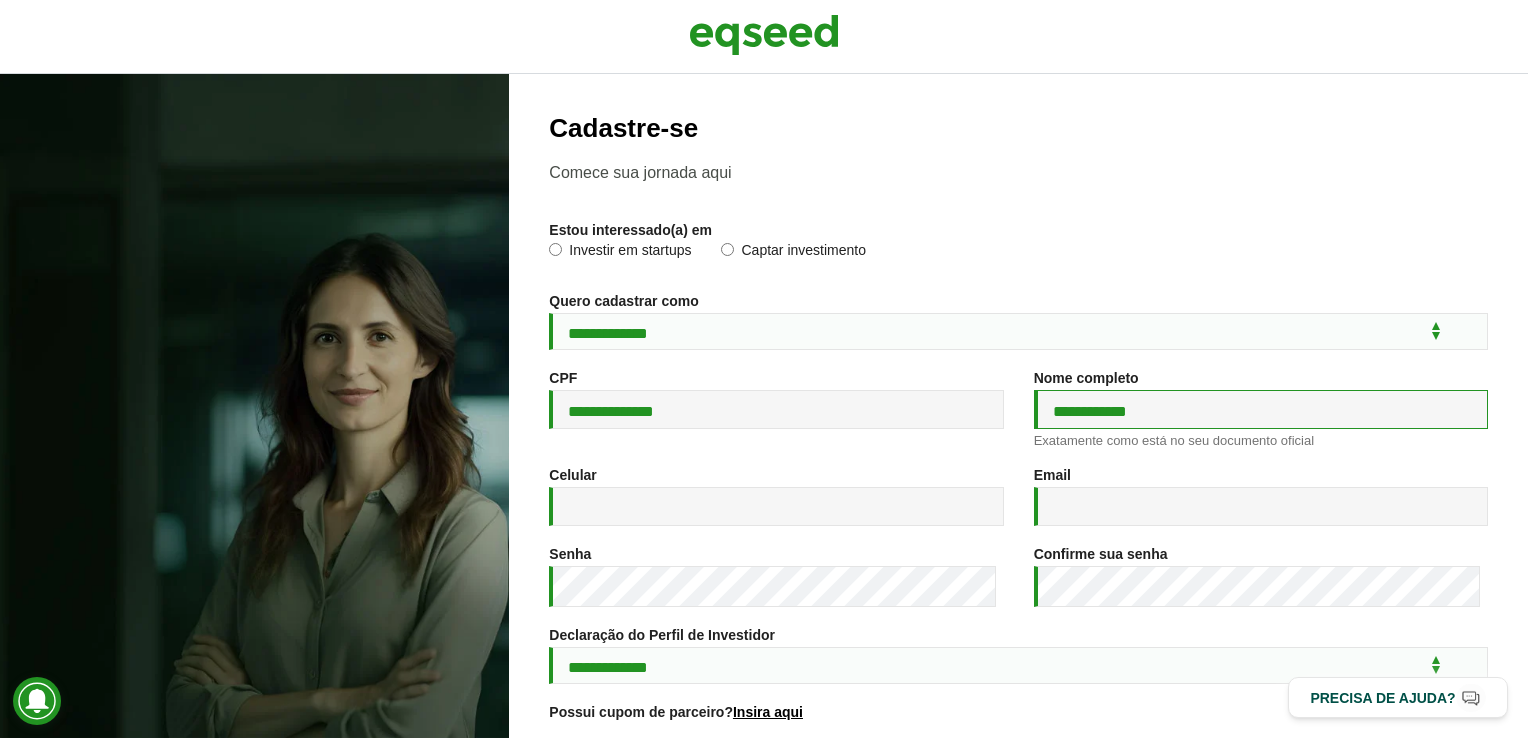 type on "**********" 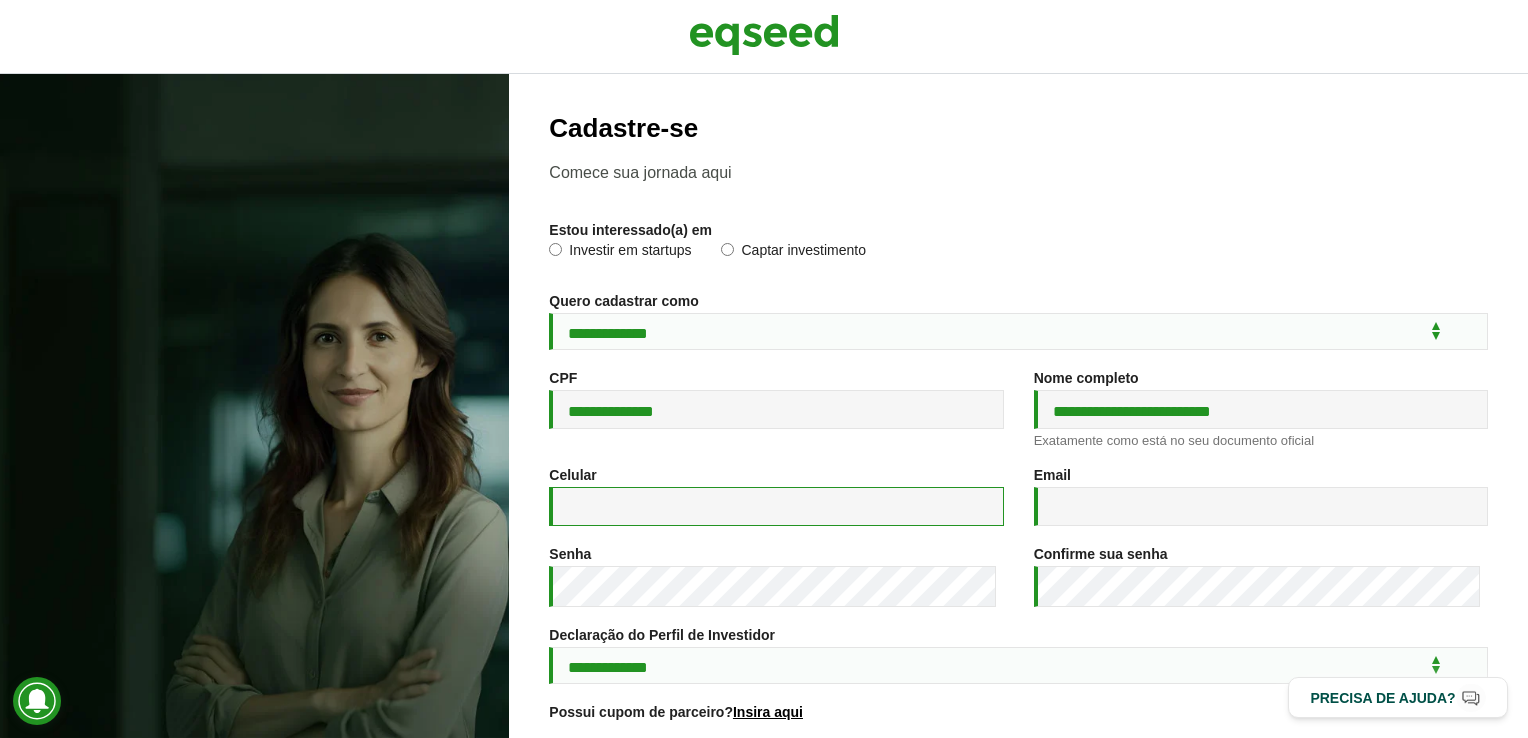 type on "**********" 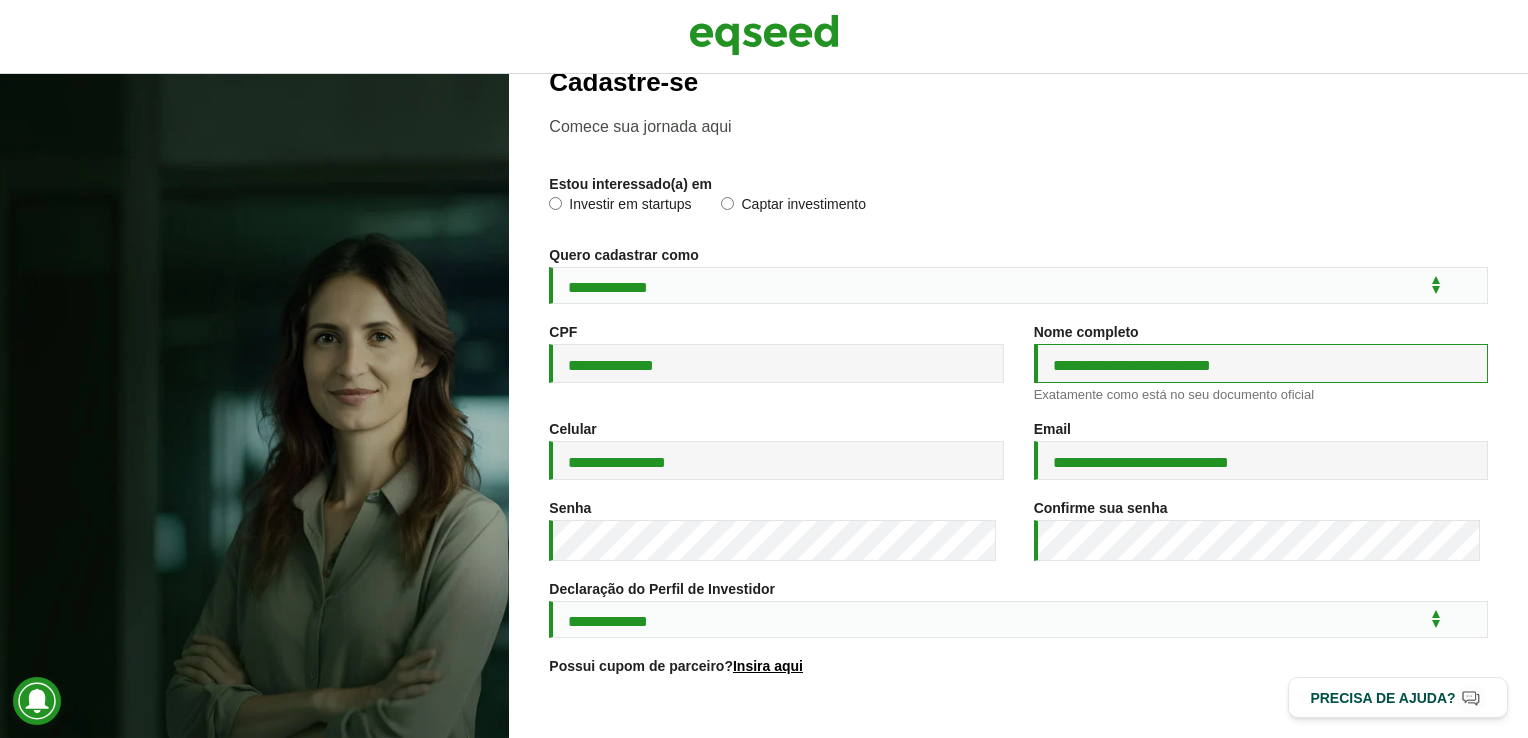 scroll, scrollTop: 47, scrollLeft: 0, axis: vertical 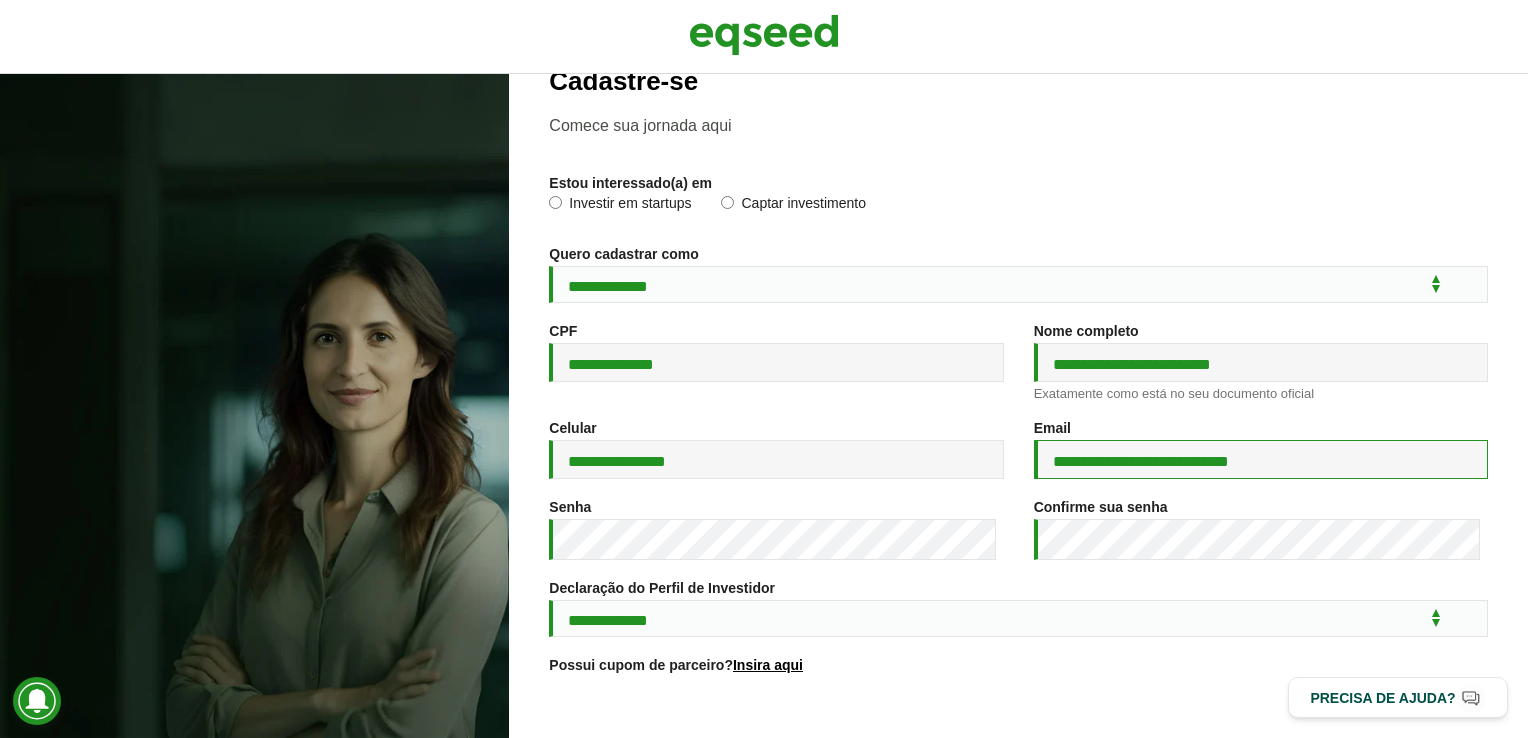 drag, startPoint x: 1266, startPoint y: 477, endPoint x: 1223, endPoint y: 494, distance: 46.238514 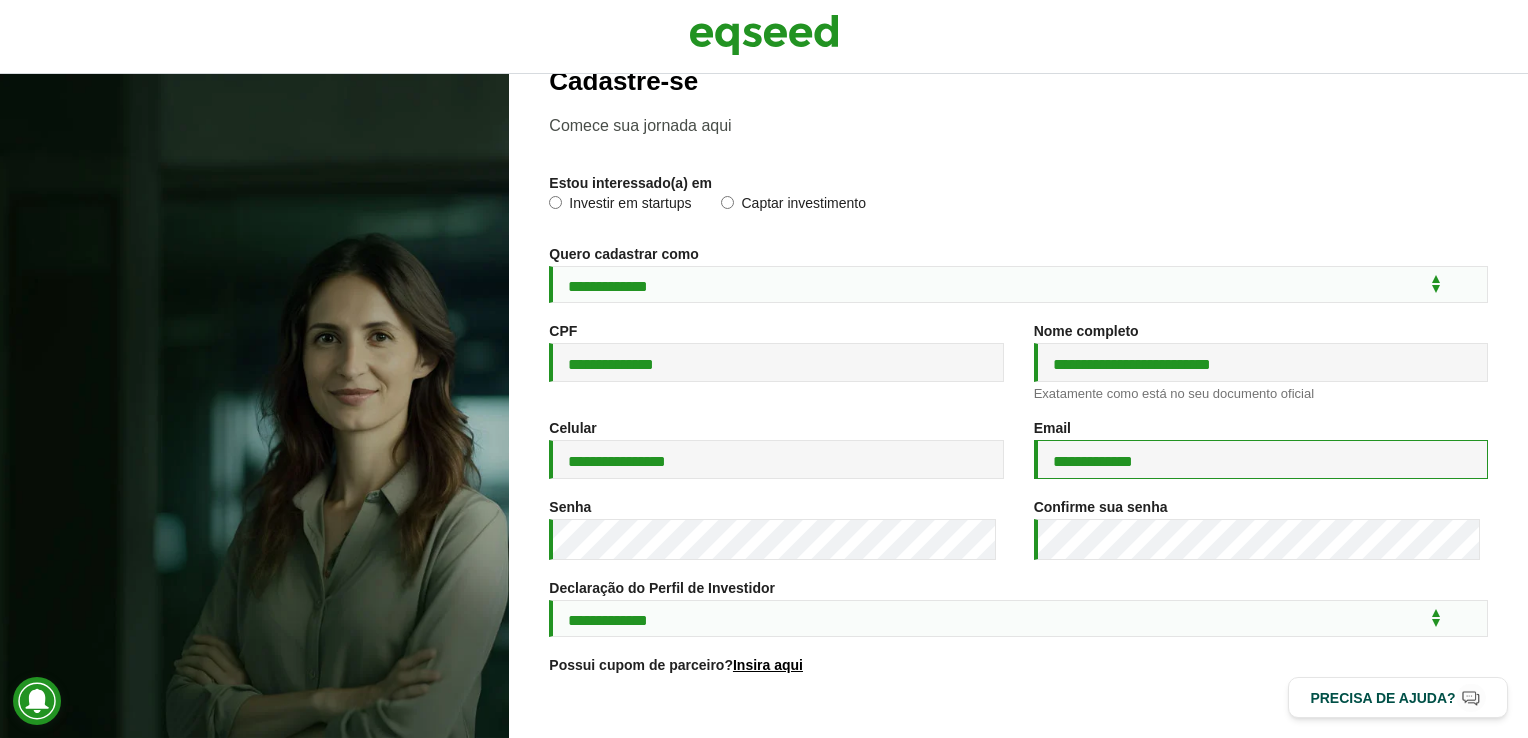 type on "**********" 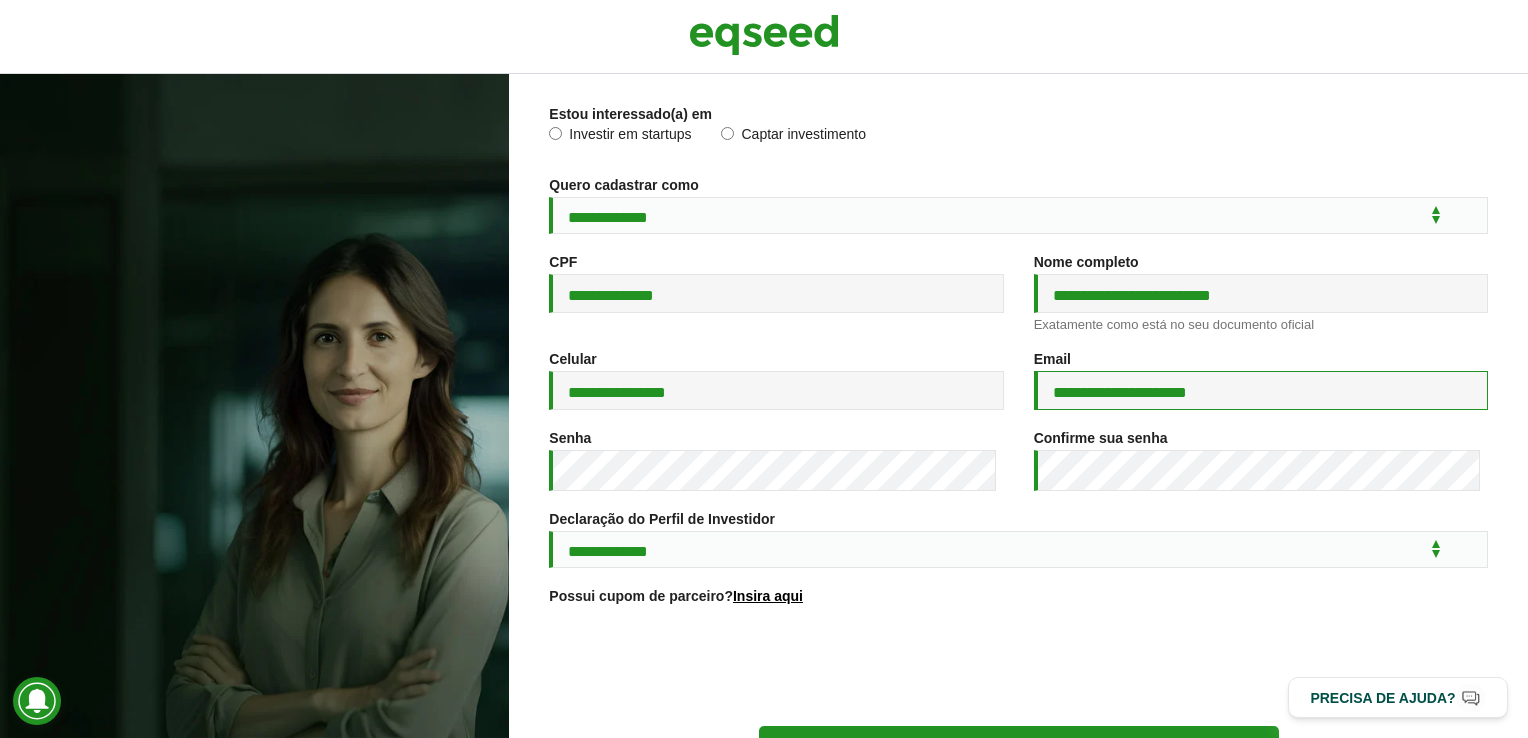 scroll, scrollTop: 119, scrollLeft: 0, axis: vertical 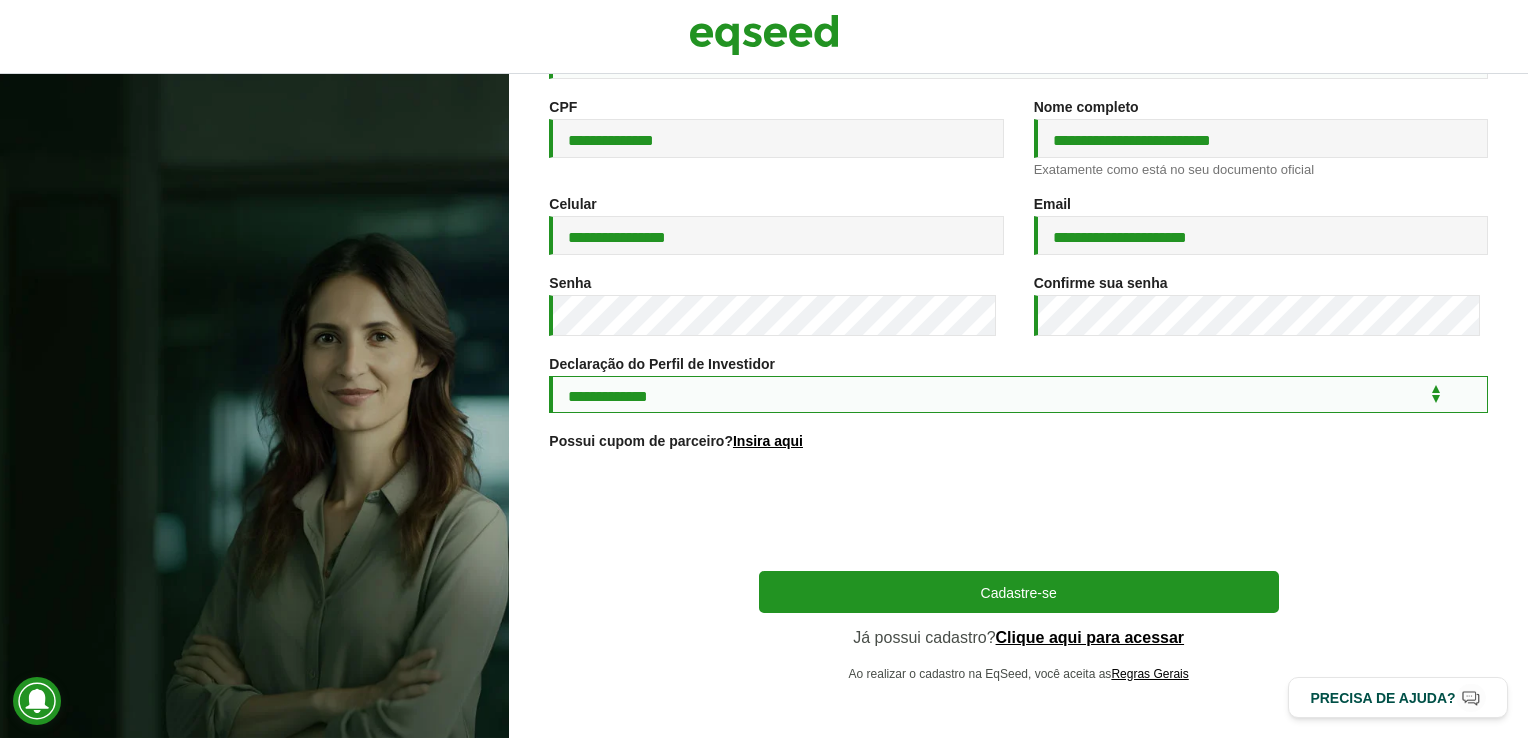 click on "**********" at bounding box center (1018, 394) 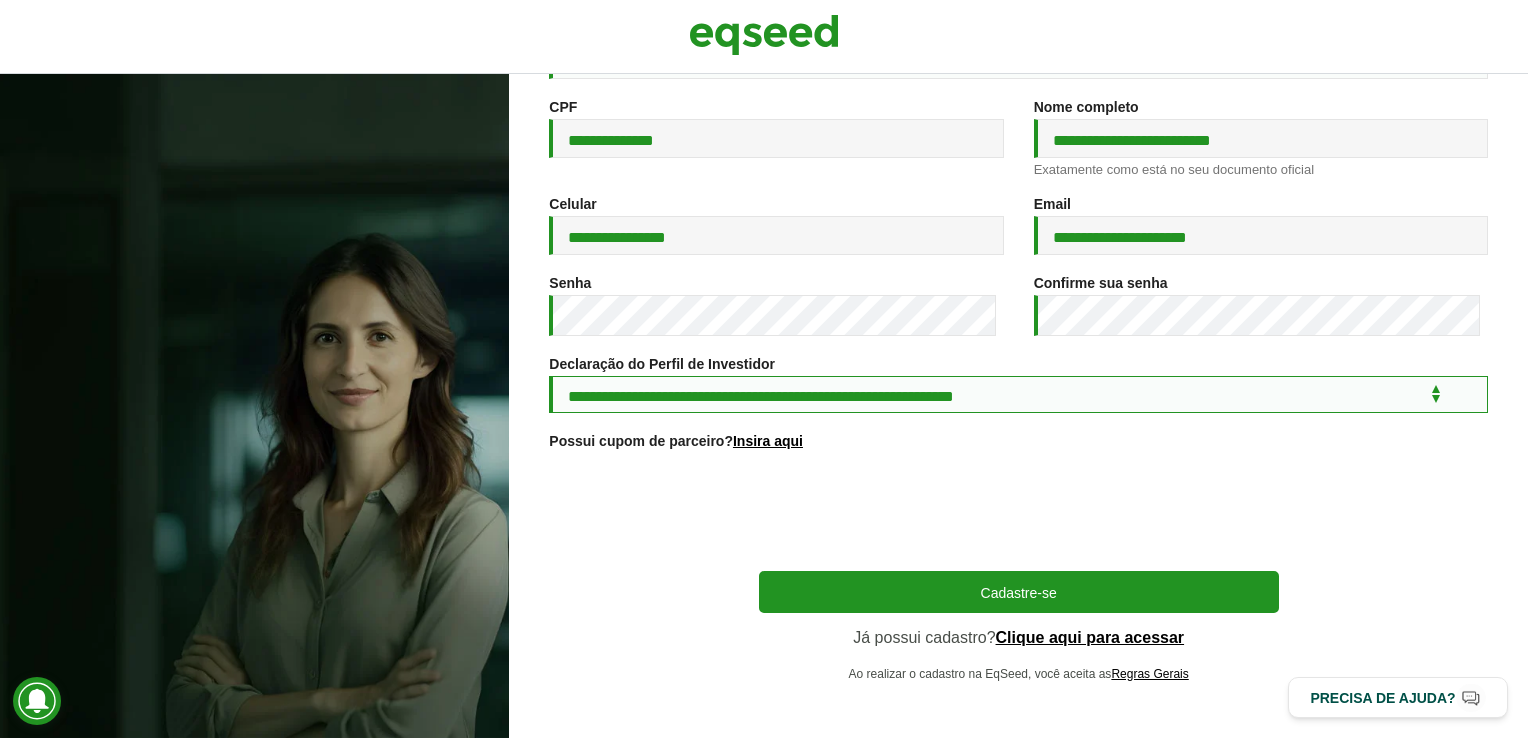 click on "**********" at bounding box center (1018, 394) 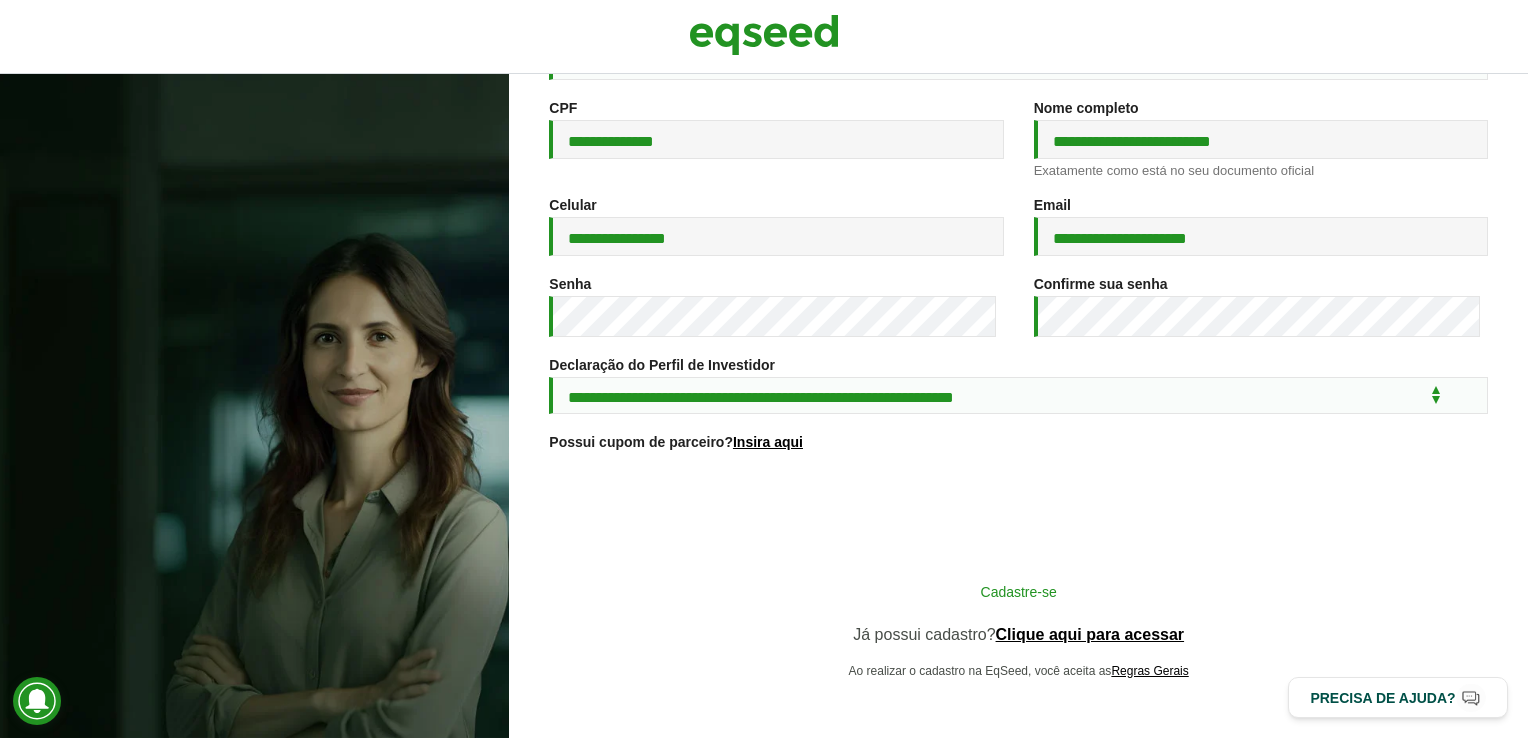 click on "Cadastre-se" at bounding box center [1019, 591] 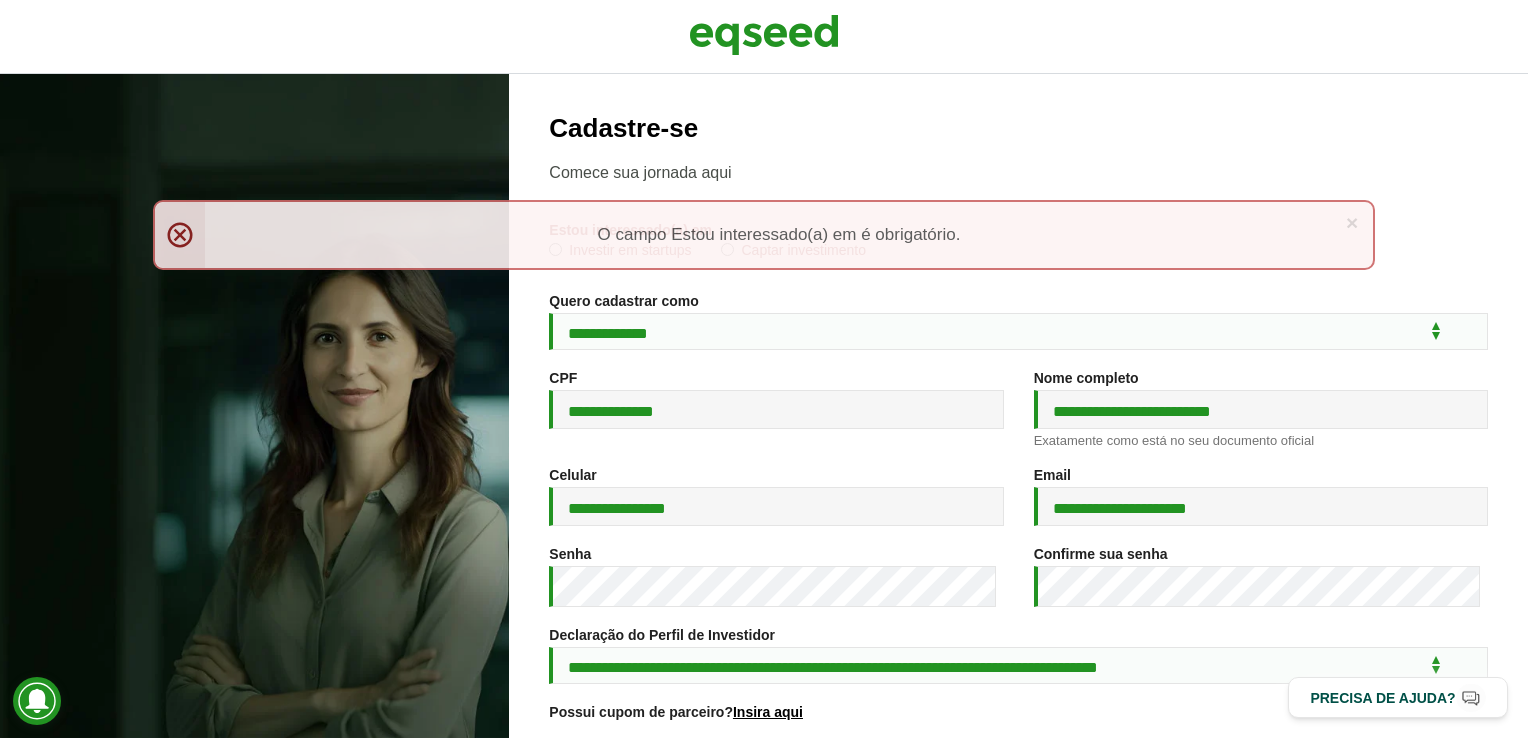scroll, scrollTop: 0, scrollLeft: 0, axis: both 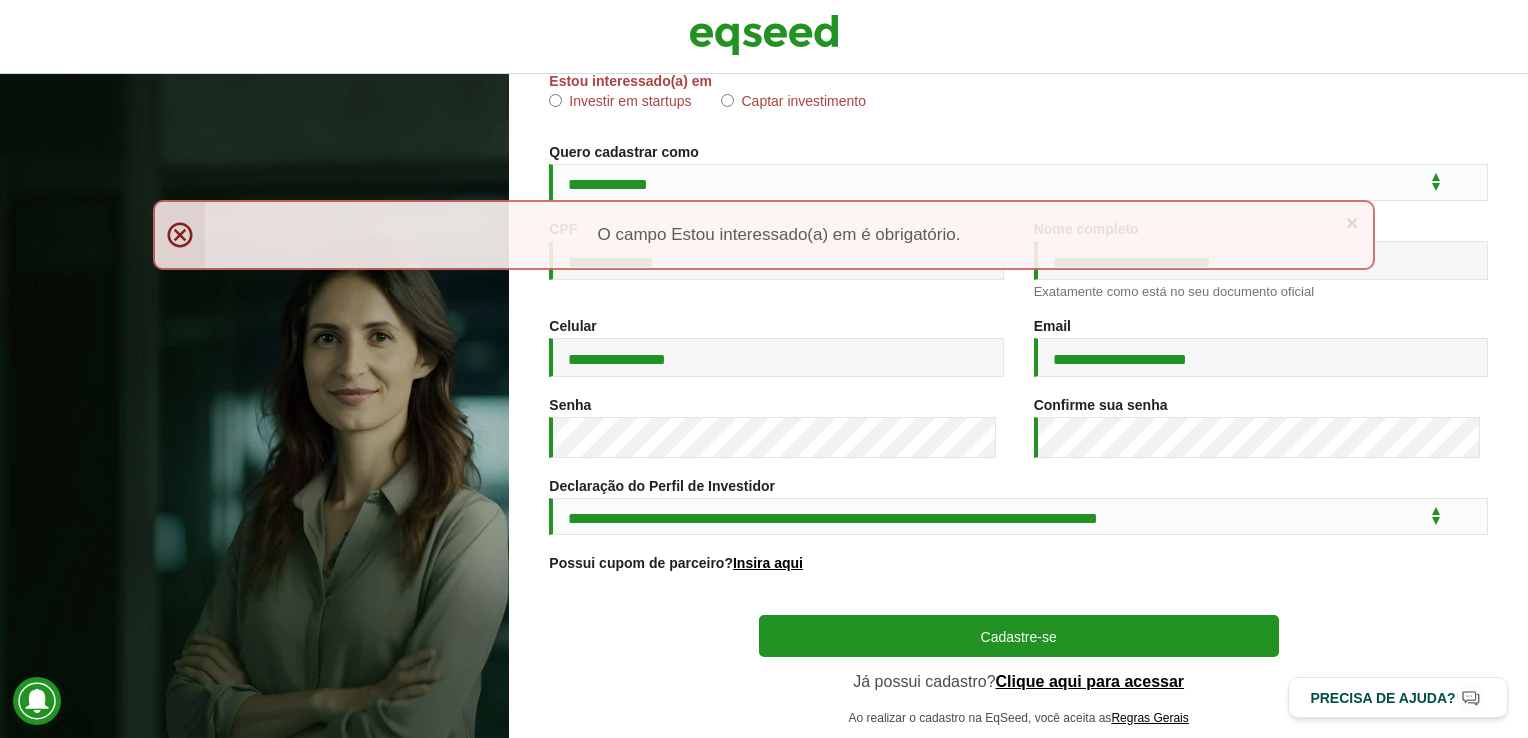 click on "×
Menssagem de erro
O campo Estou interessado(a) em é obrigatório." at bounding box center [764, 235] 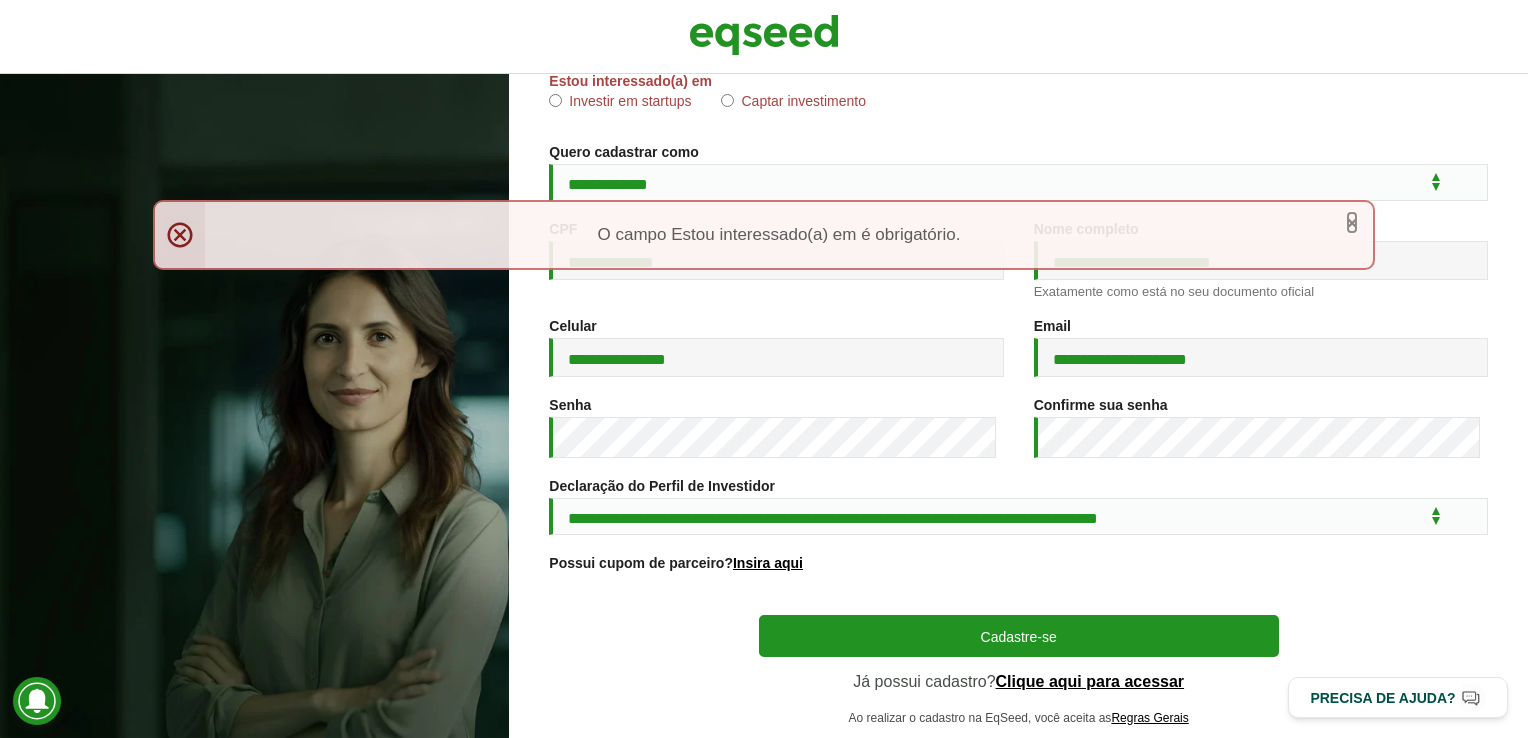 click on "×" at bounding box center (1352, 222) 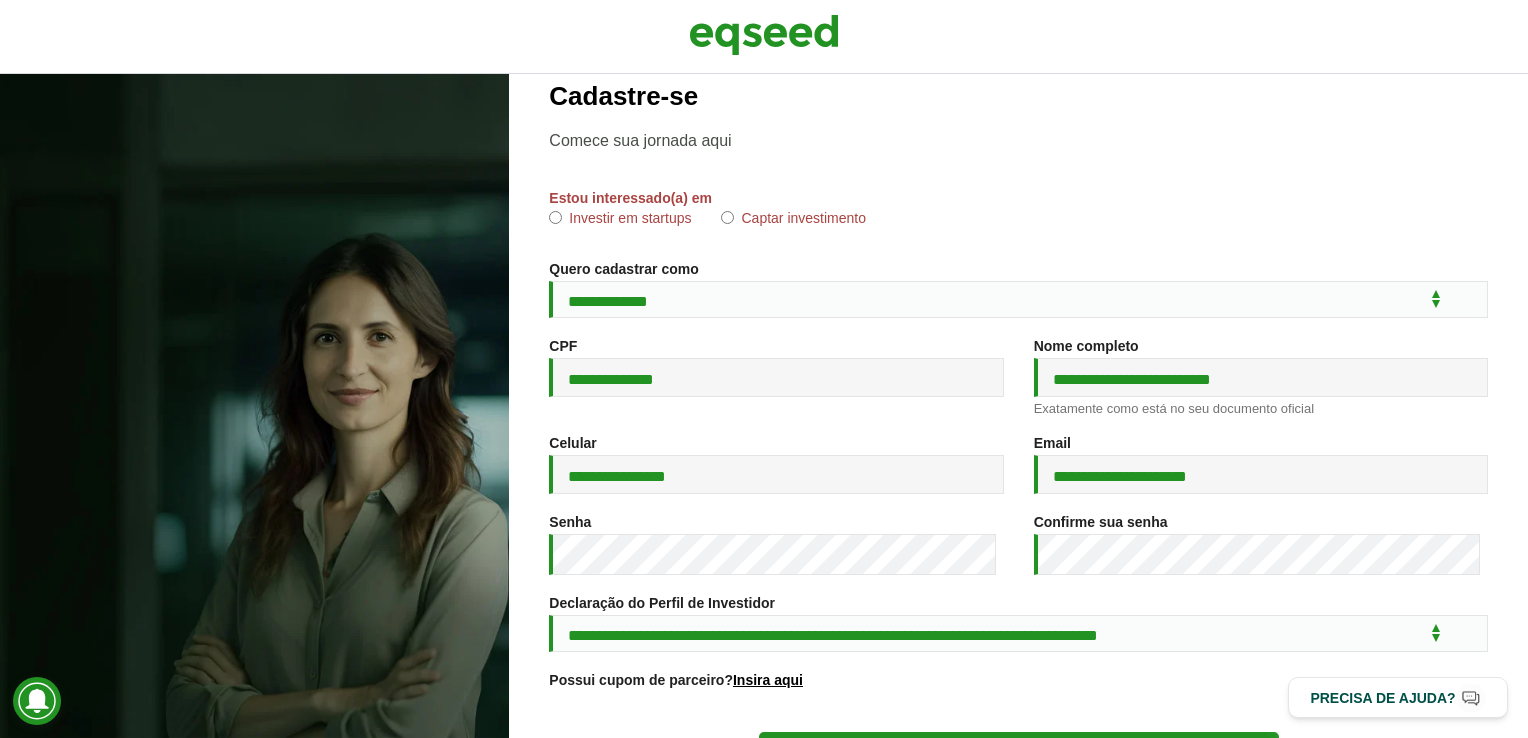 scroll, scrollTop: 0, scrollLeft: 0, axis: both 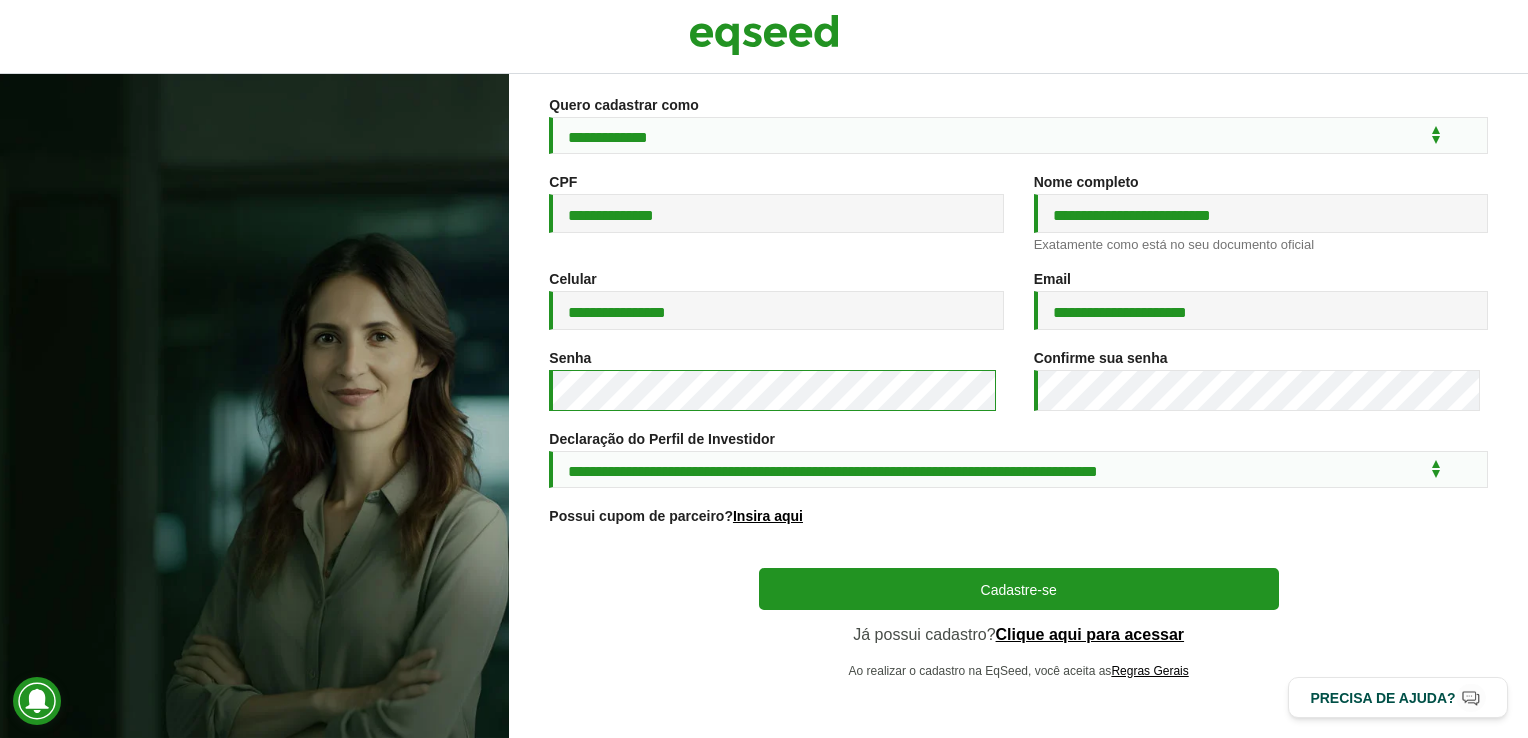click on "Senha  *" at bounding box center (776, 390) 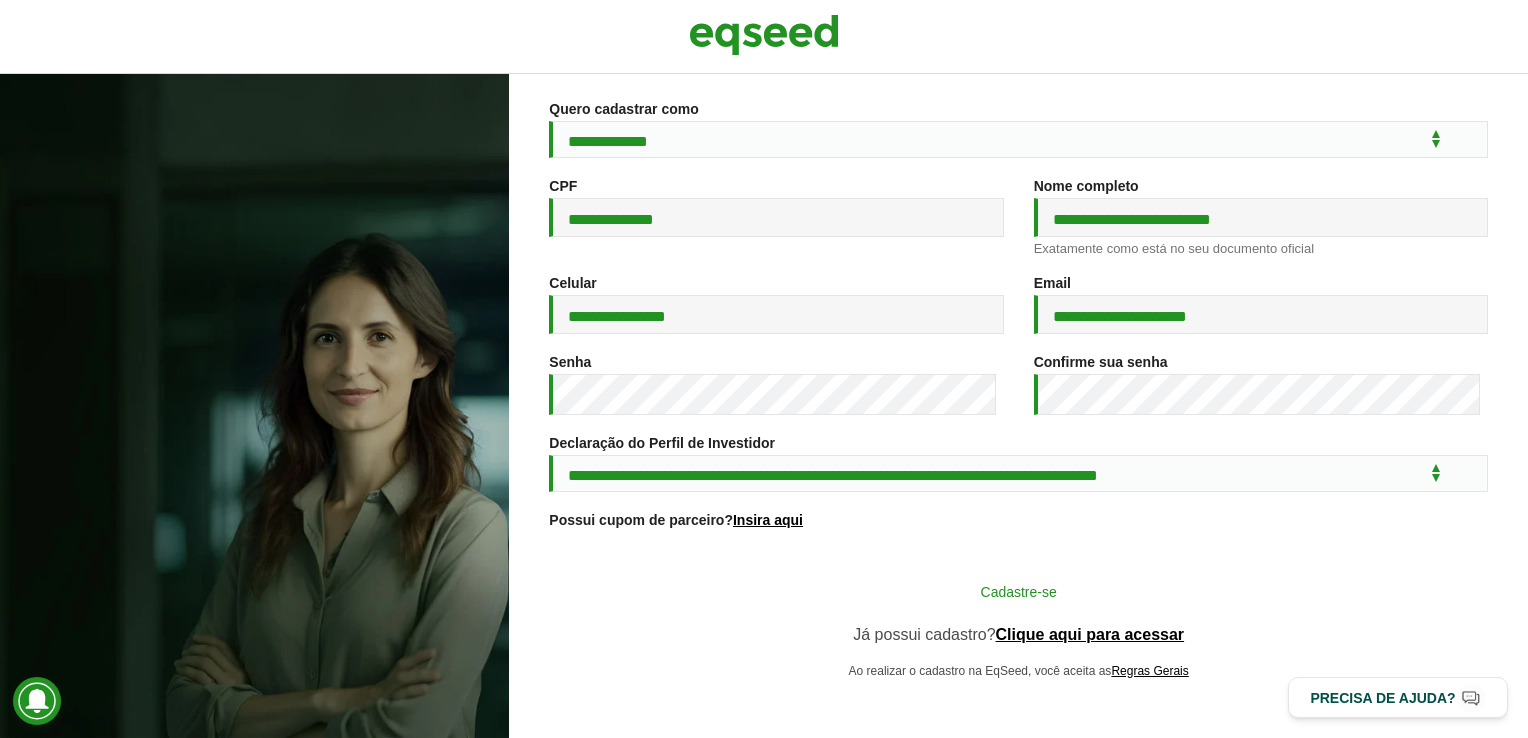 click on "Cadastre-se" at bounding box center [1019, 591] 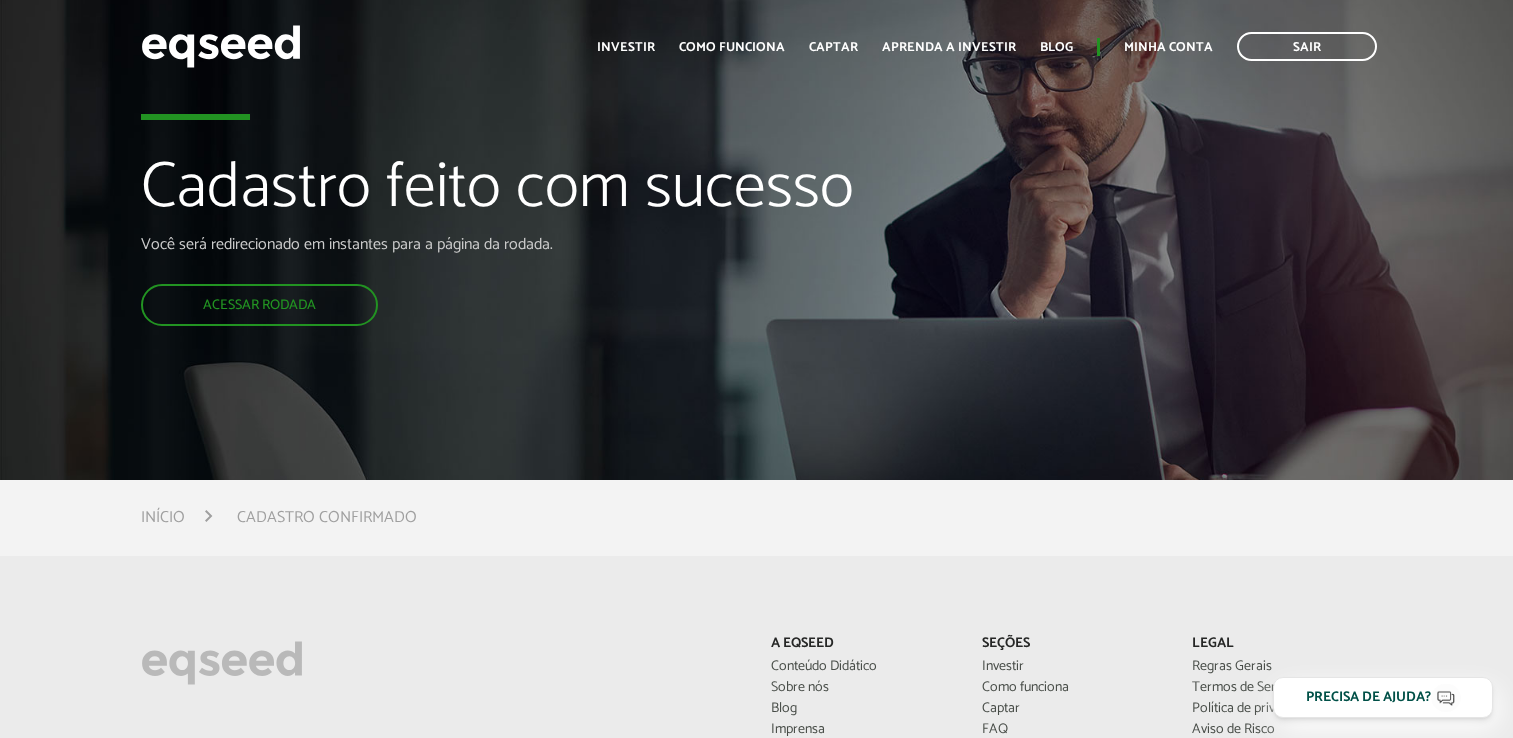 scroll, scrollTop: 0, scrollLeft: 0, axis: both 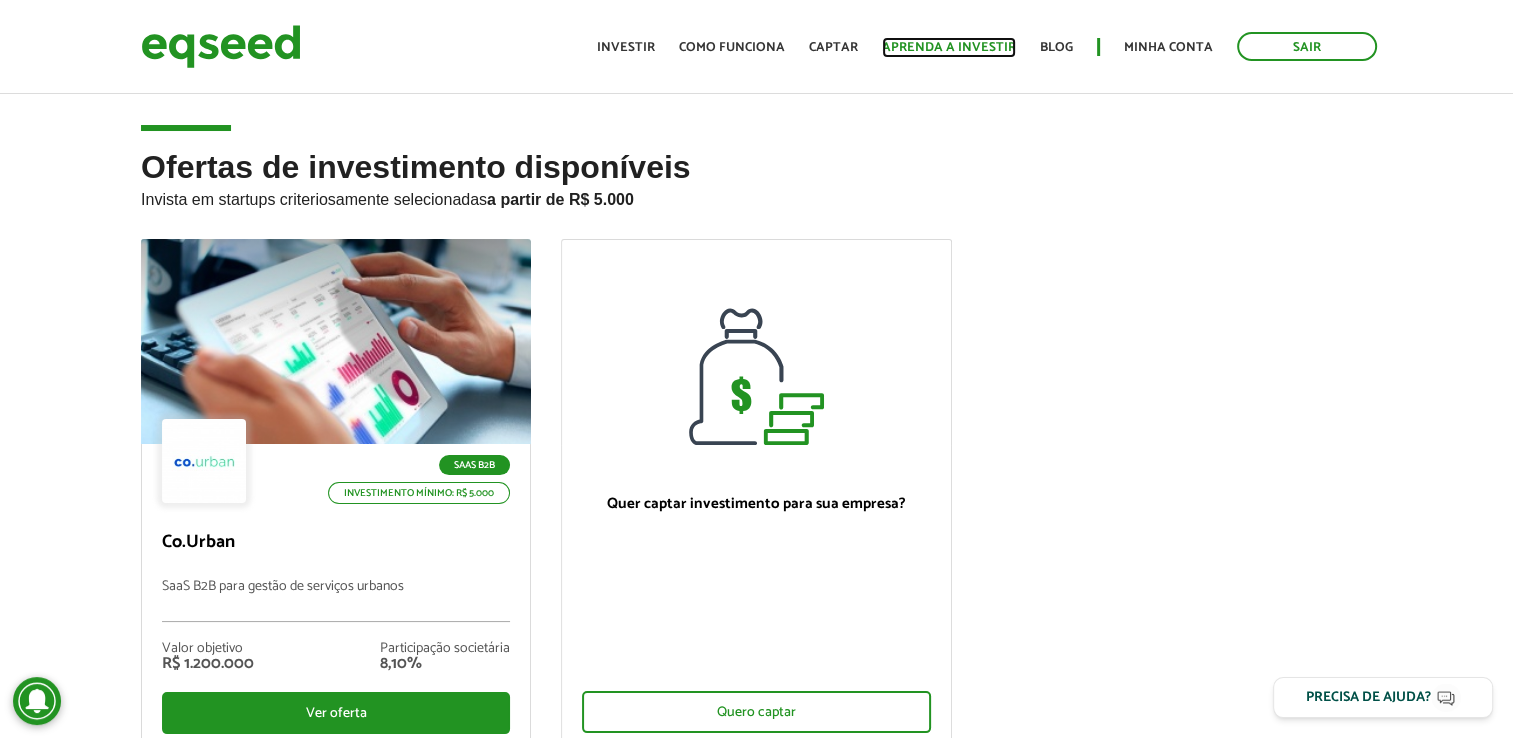 click on "Aprenda a investir" at bounding box center [949, 47] 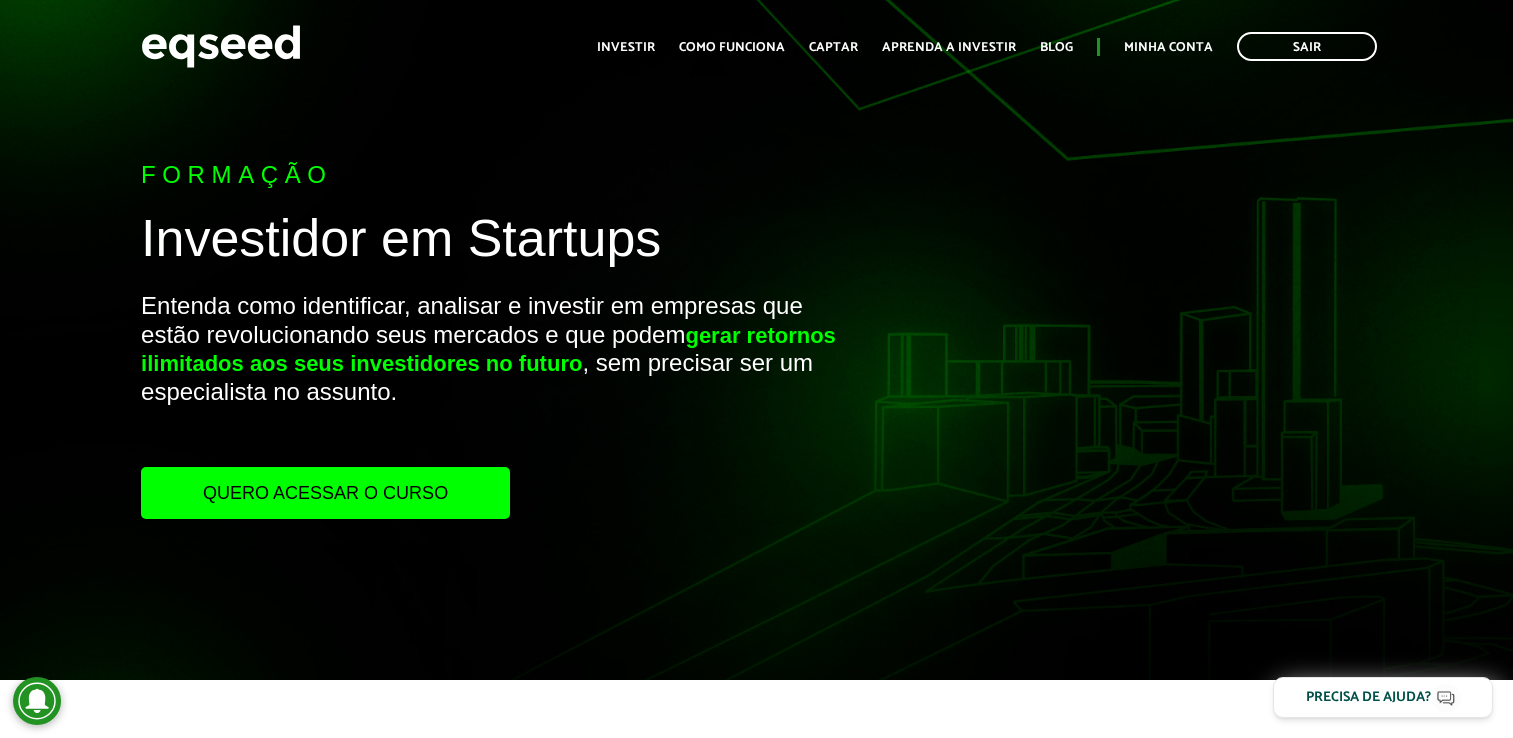 scroll, scrollTop: 0, scrollLeft: 0, axis: both 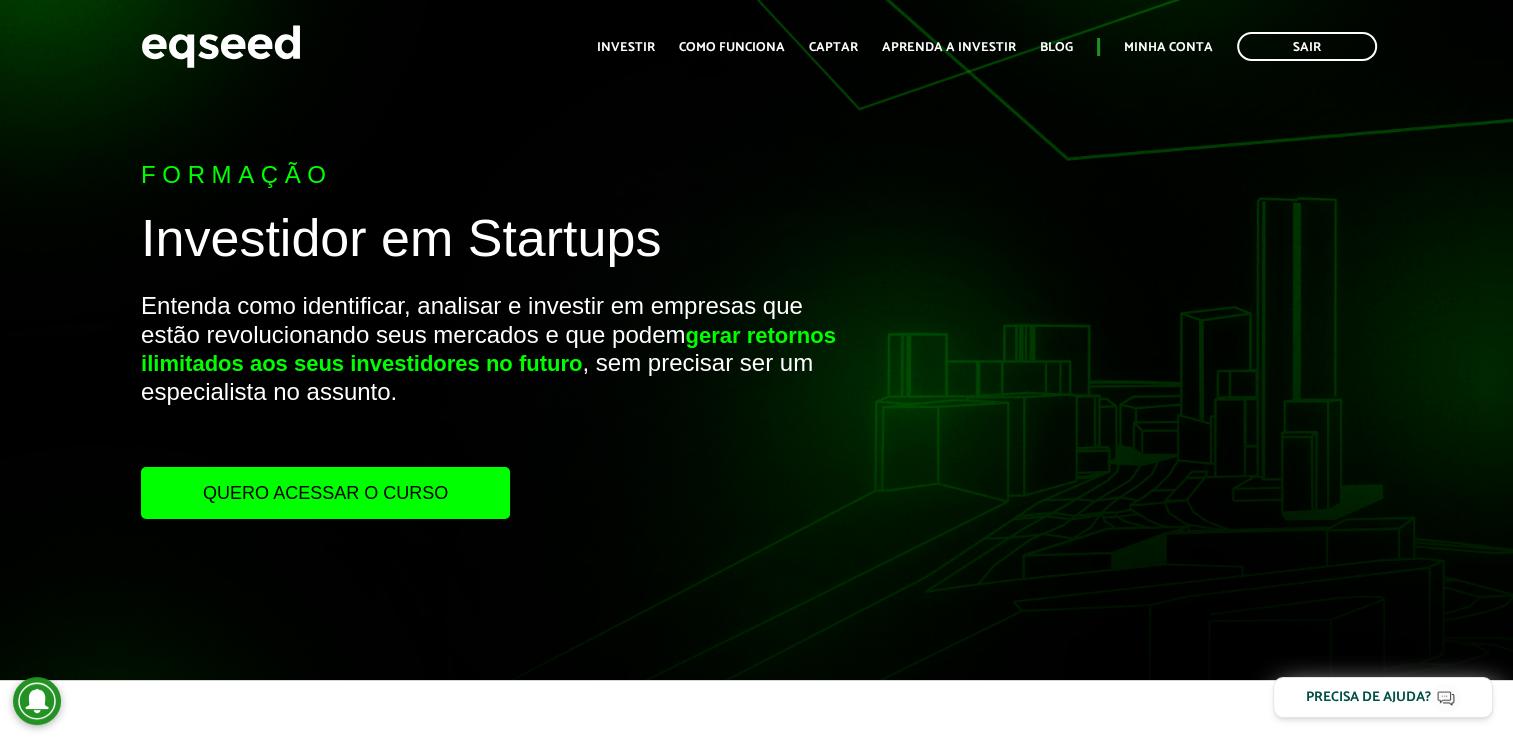 click on "Quero acessar o curso" at bounding box center (325, 493) 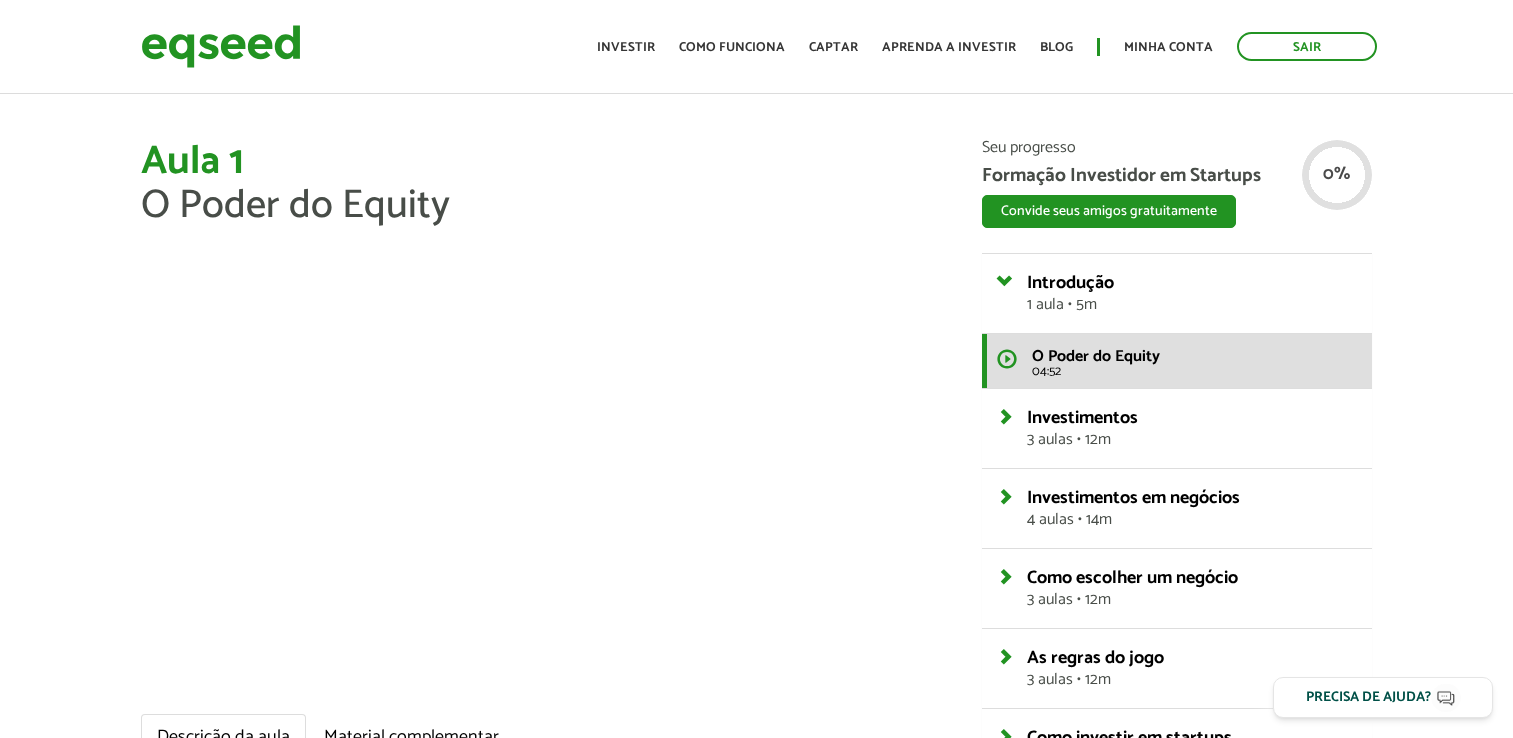 scroll, scrollTop: 0, scrollLeft: 0, axis: both 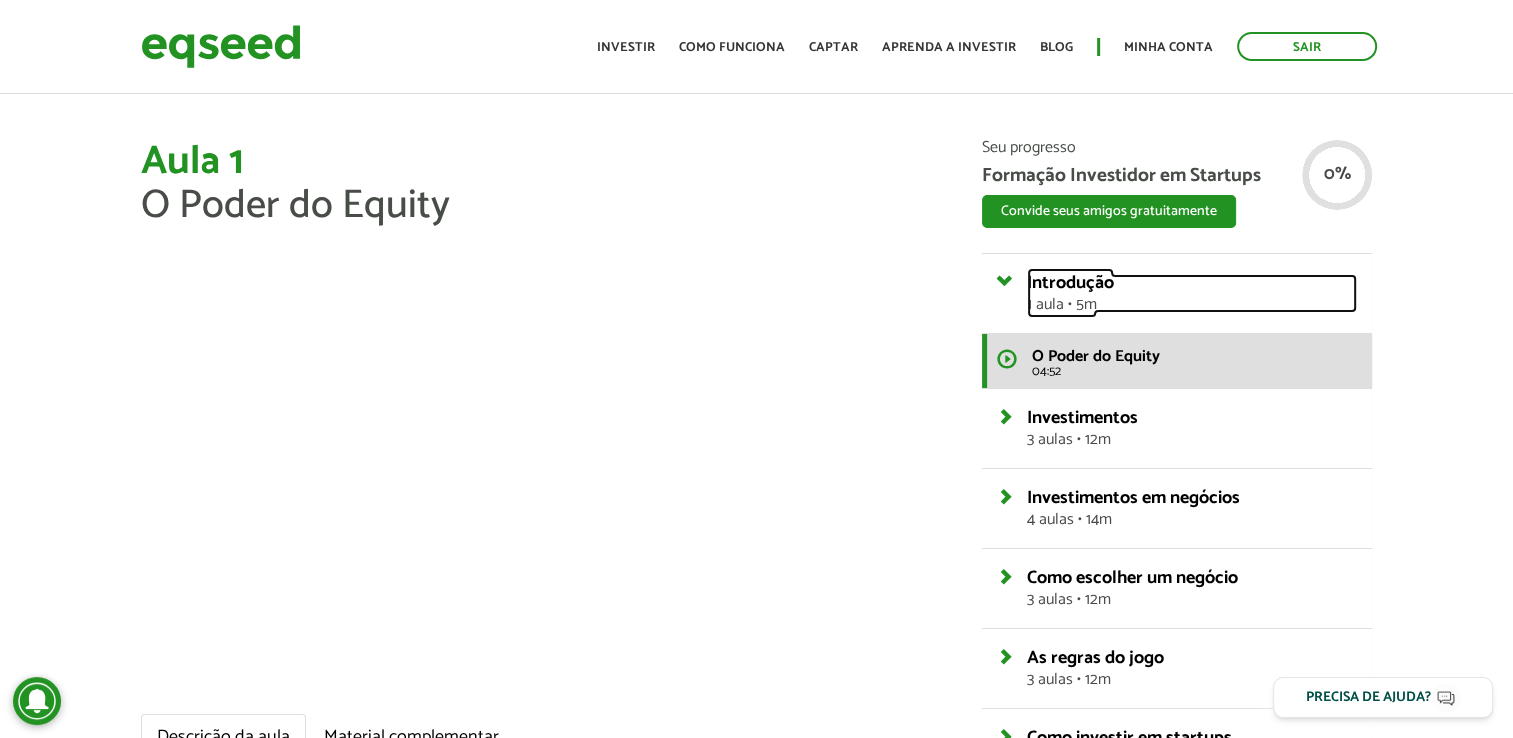 click on "Introdução" at bounding box center (1070, 283) 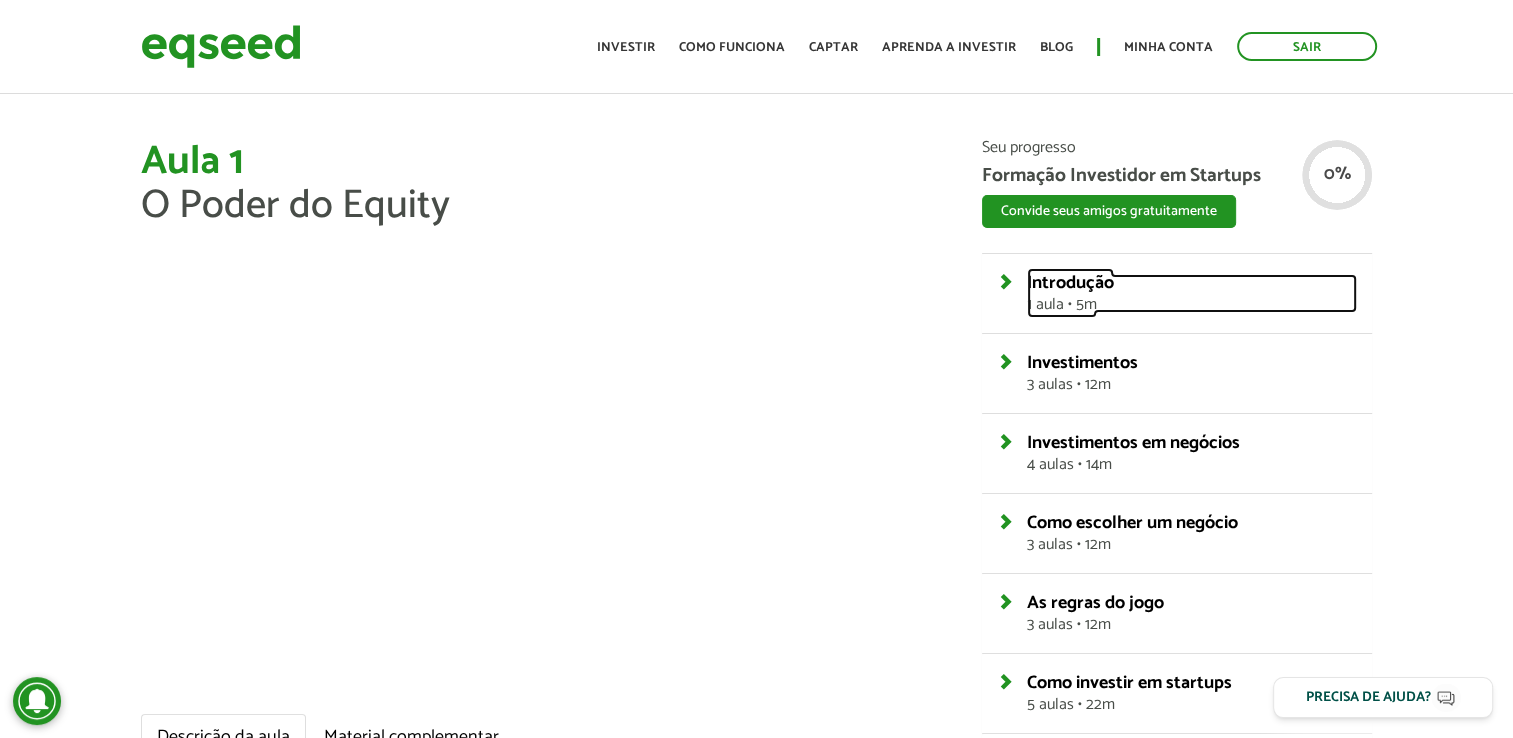 click on "Introdução" at bounding box center [1070, 283] 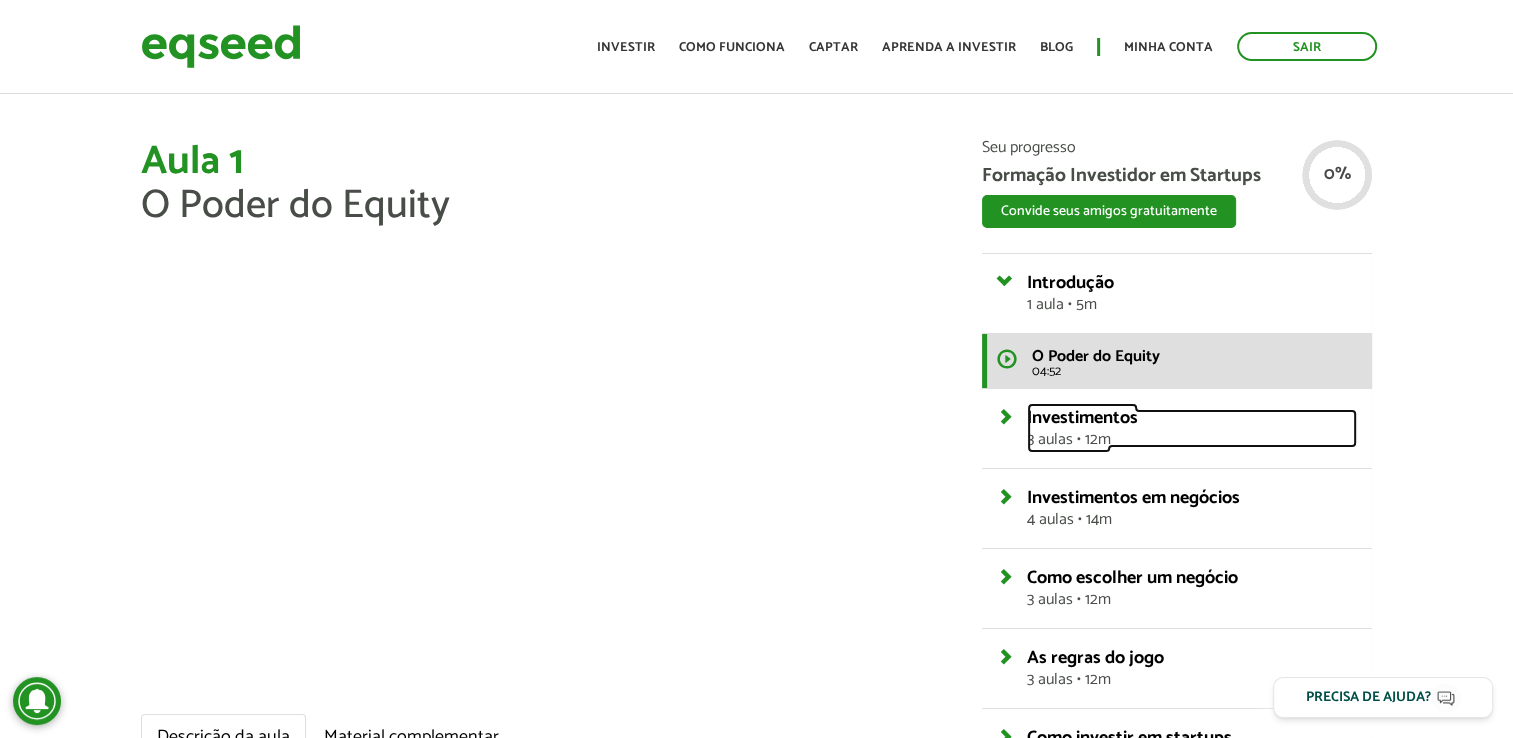 click on "3 aulas • 12m" at bounding box center [1192, 440] 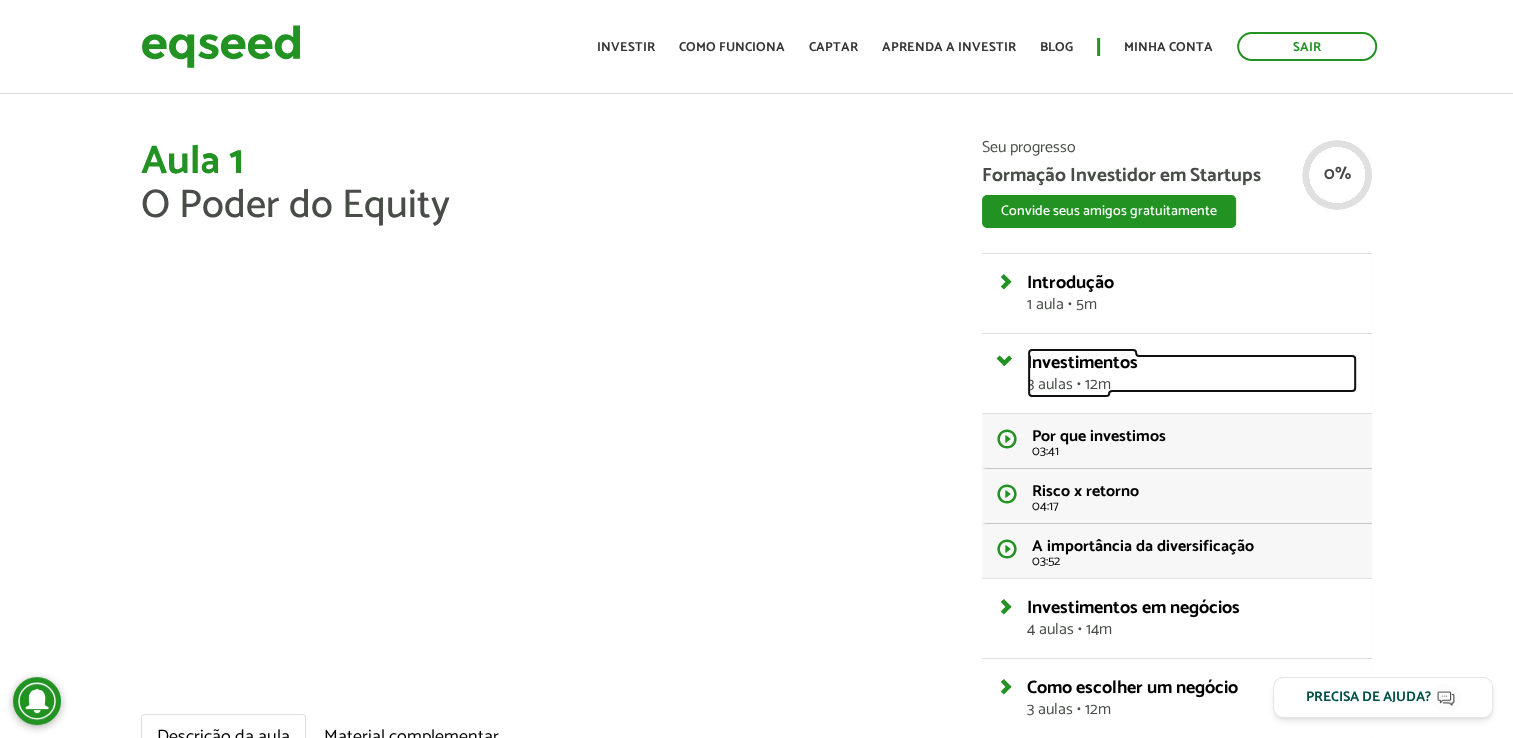 click on "Investimentos 3 aulas • 12m" at bounding box center (1192, 373) 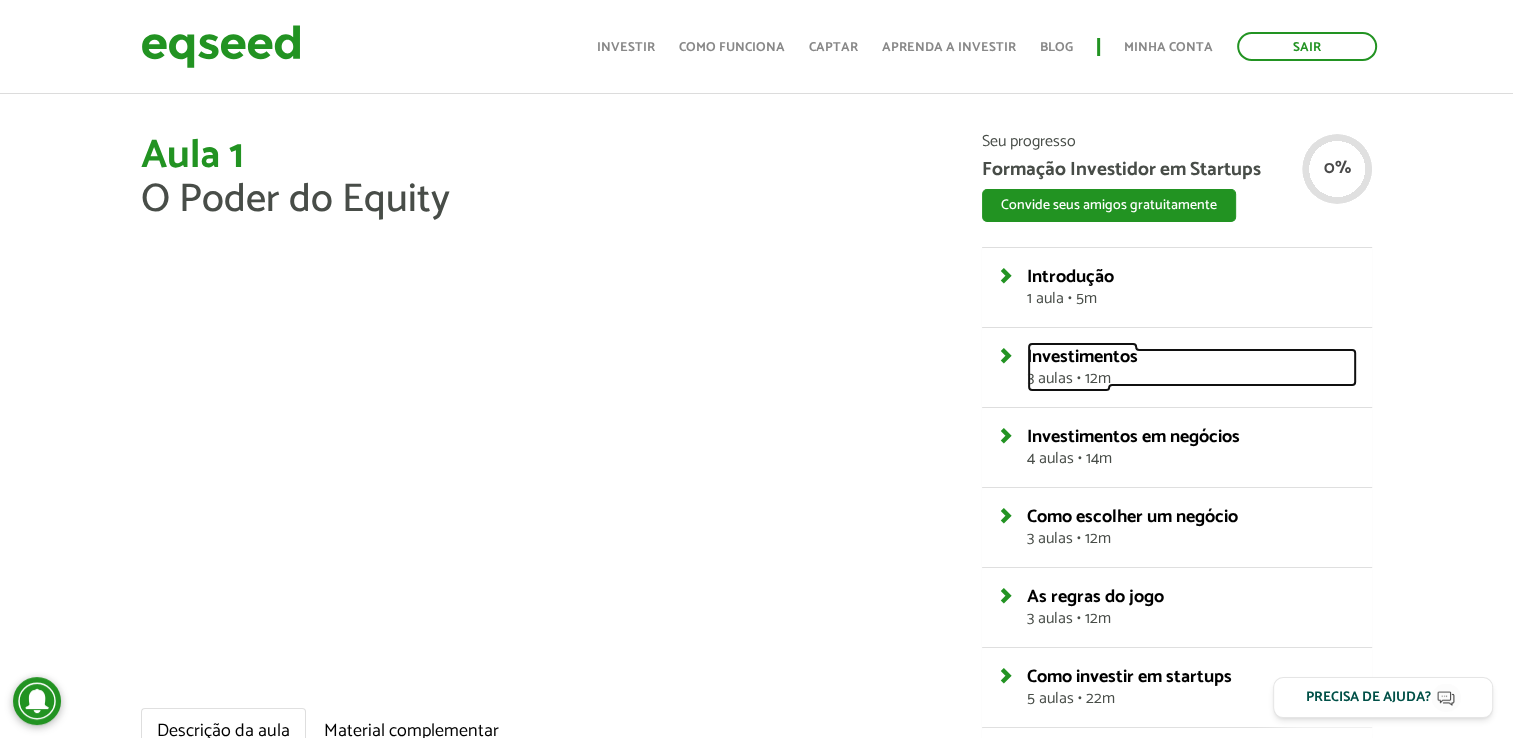 scroll, scrollTop: 0, scrollLeft: 0, axis: both 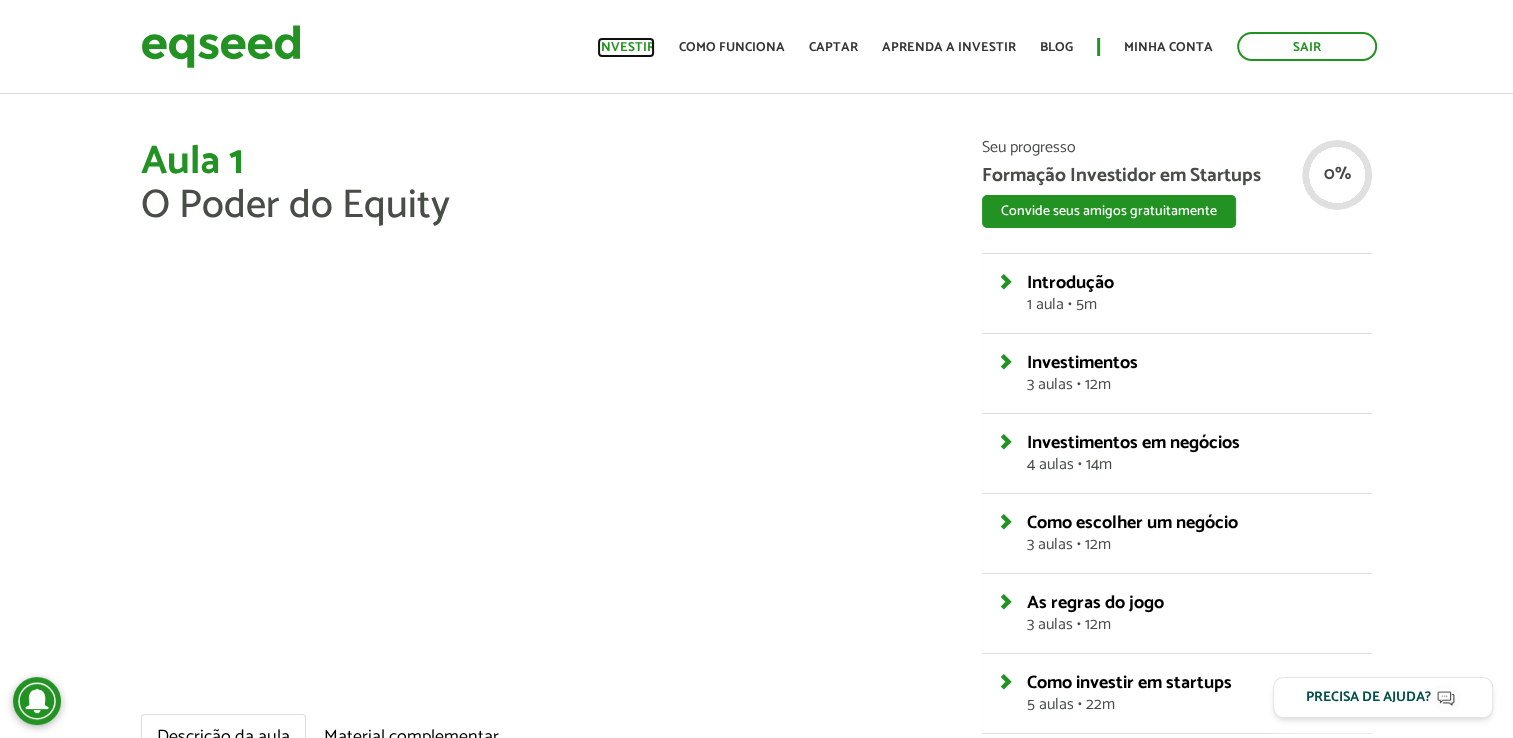 click on "Investir" at bounding box center (626, 47) 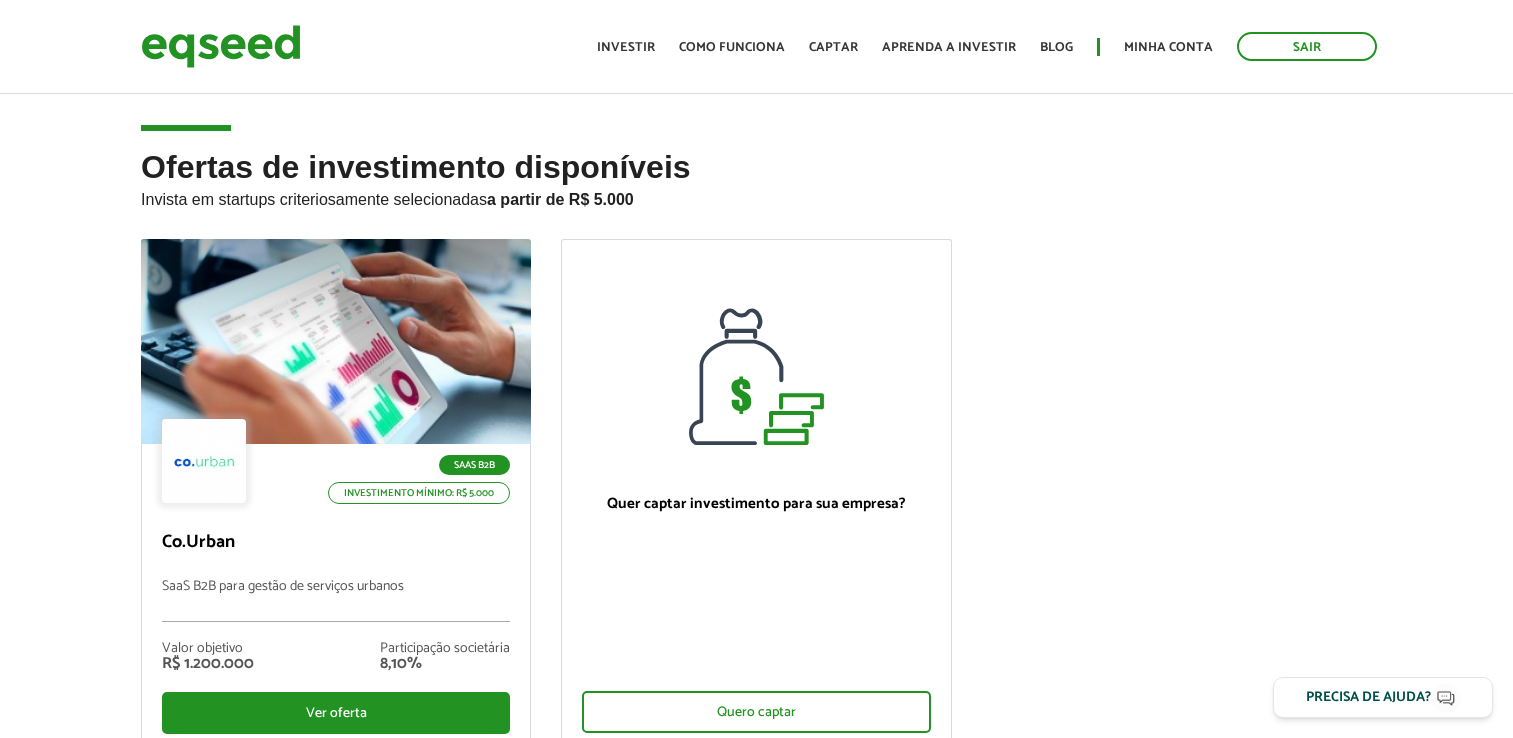 scroll, scrollTop: 0, scrollLeft: 0, axis: both 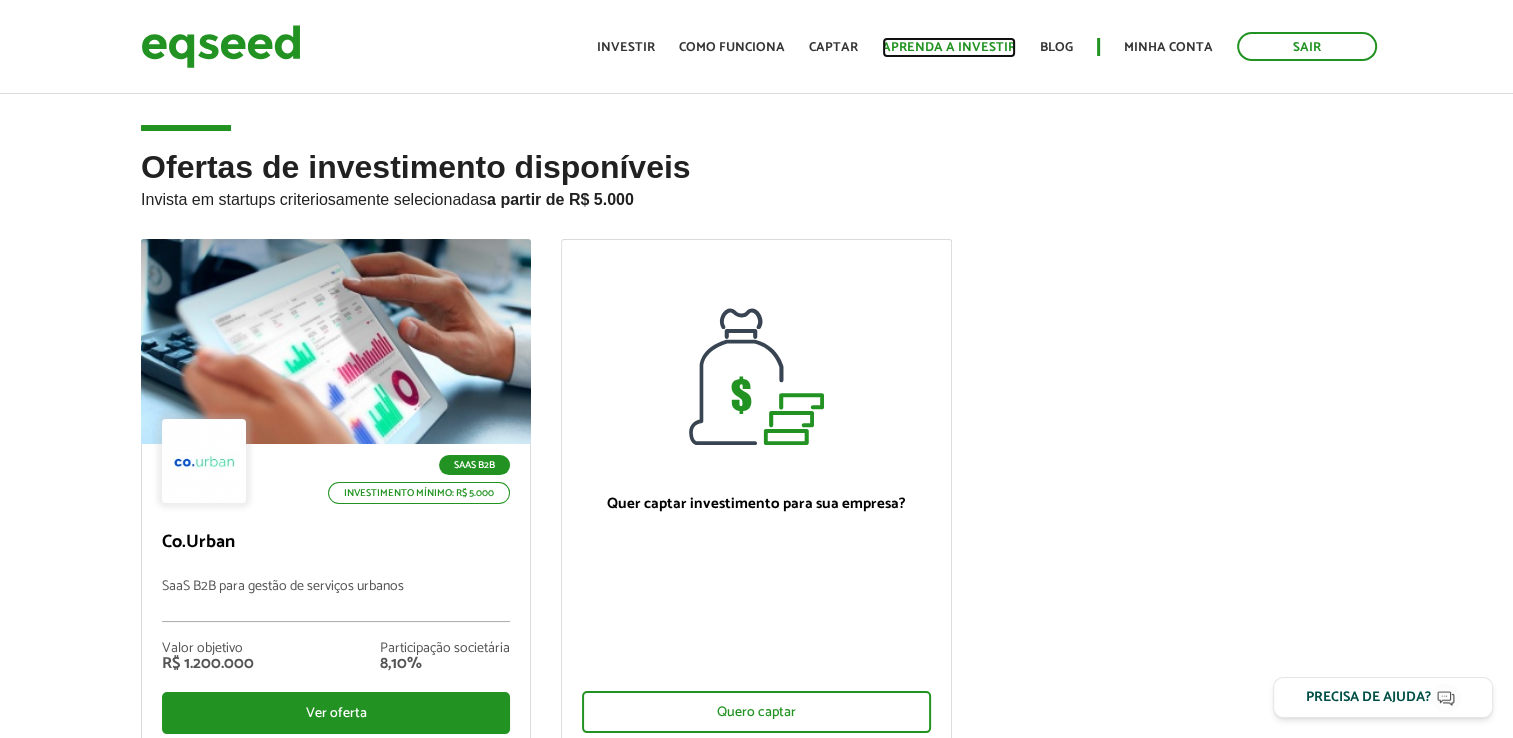 click on "Aprenda a investir" at bounding box center [949, 47] 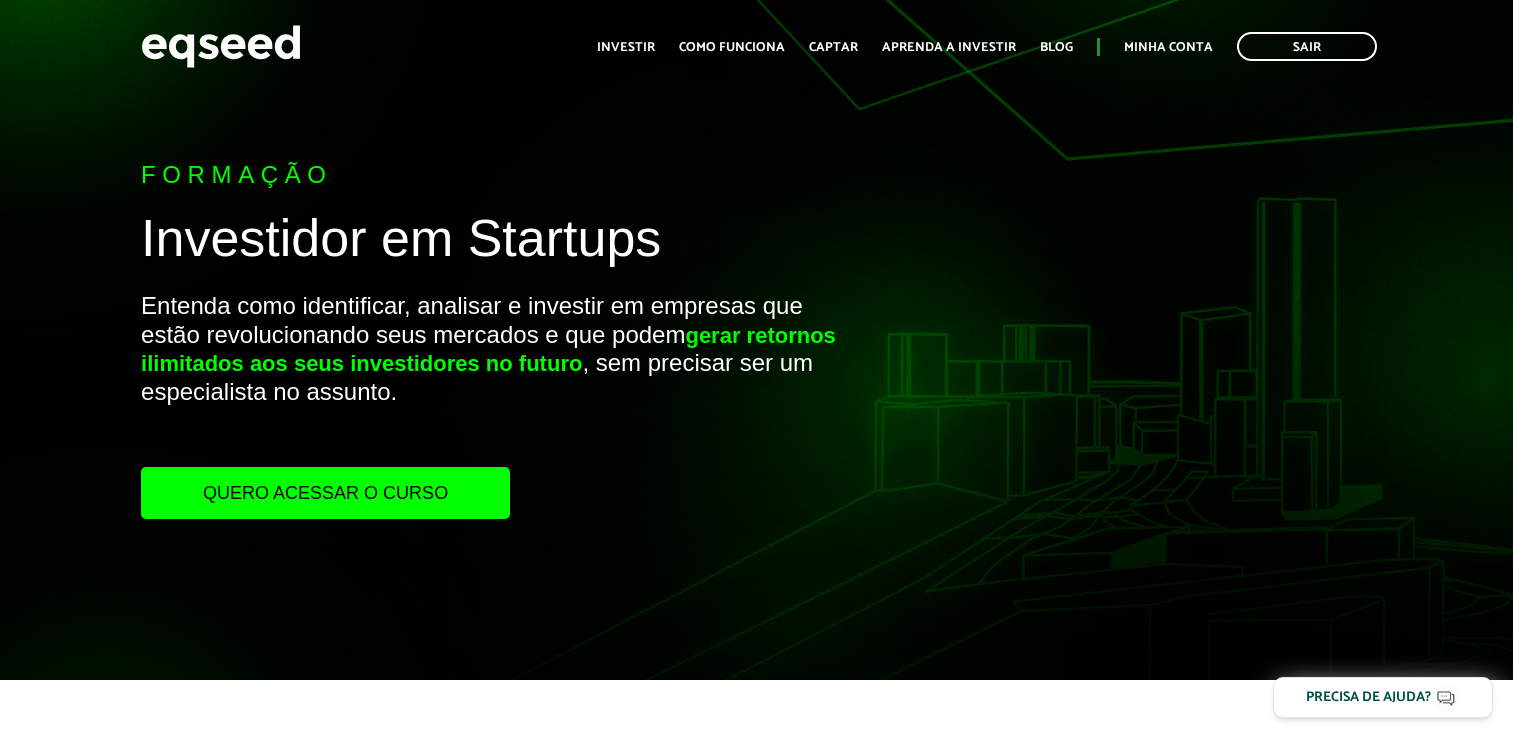 scroll, scrollTop: 0, scrollLeft: 0, axis: both 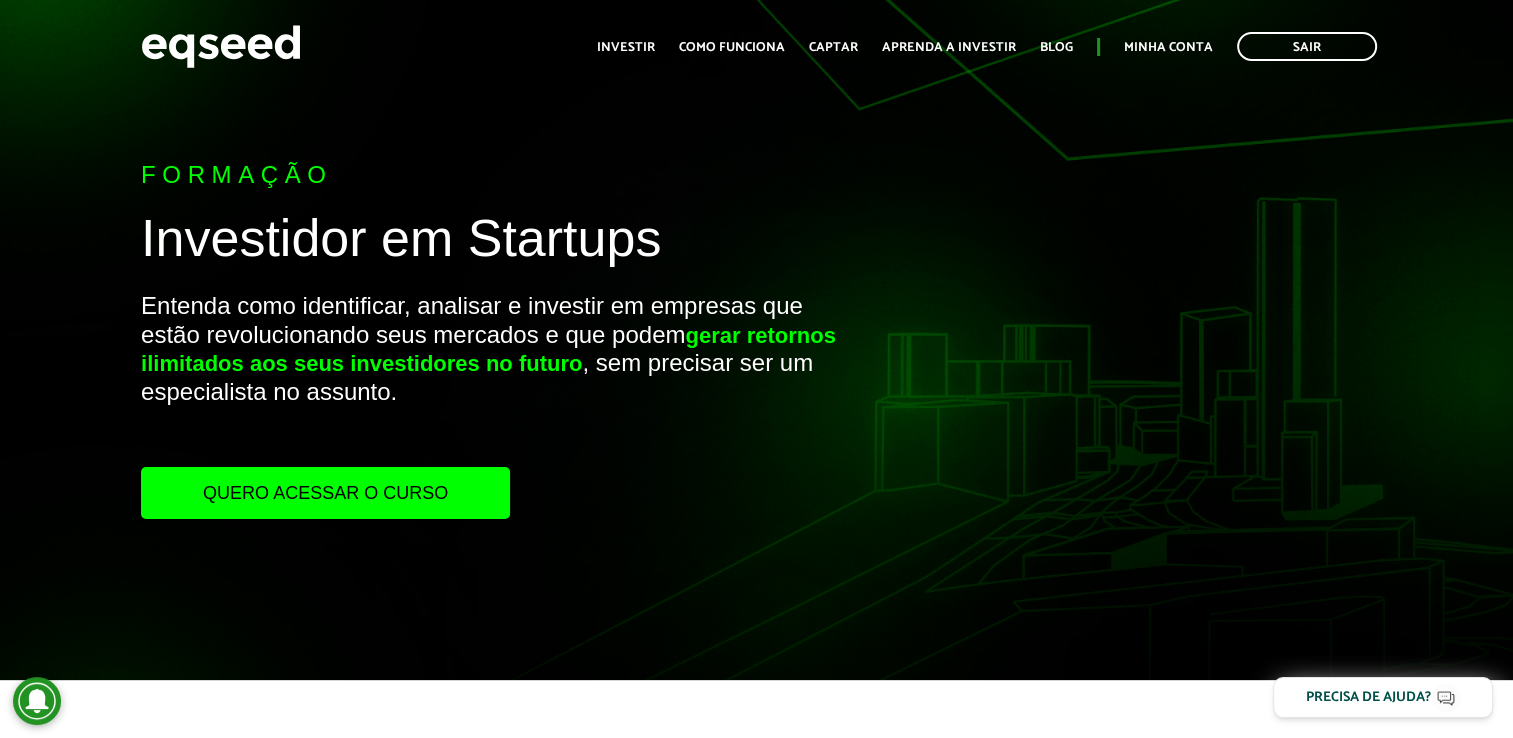 click on "Formação
Investidor em Startups
Entenda como identificar, analisar e investir em empresas que estão revolucionando seus mercados e que podem  gerar retornos ilimitados aos seus investidores no futuro , sem precisar ser um especialista no assunto.
Quero acessar o curso" at bounding box center [756, 340] 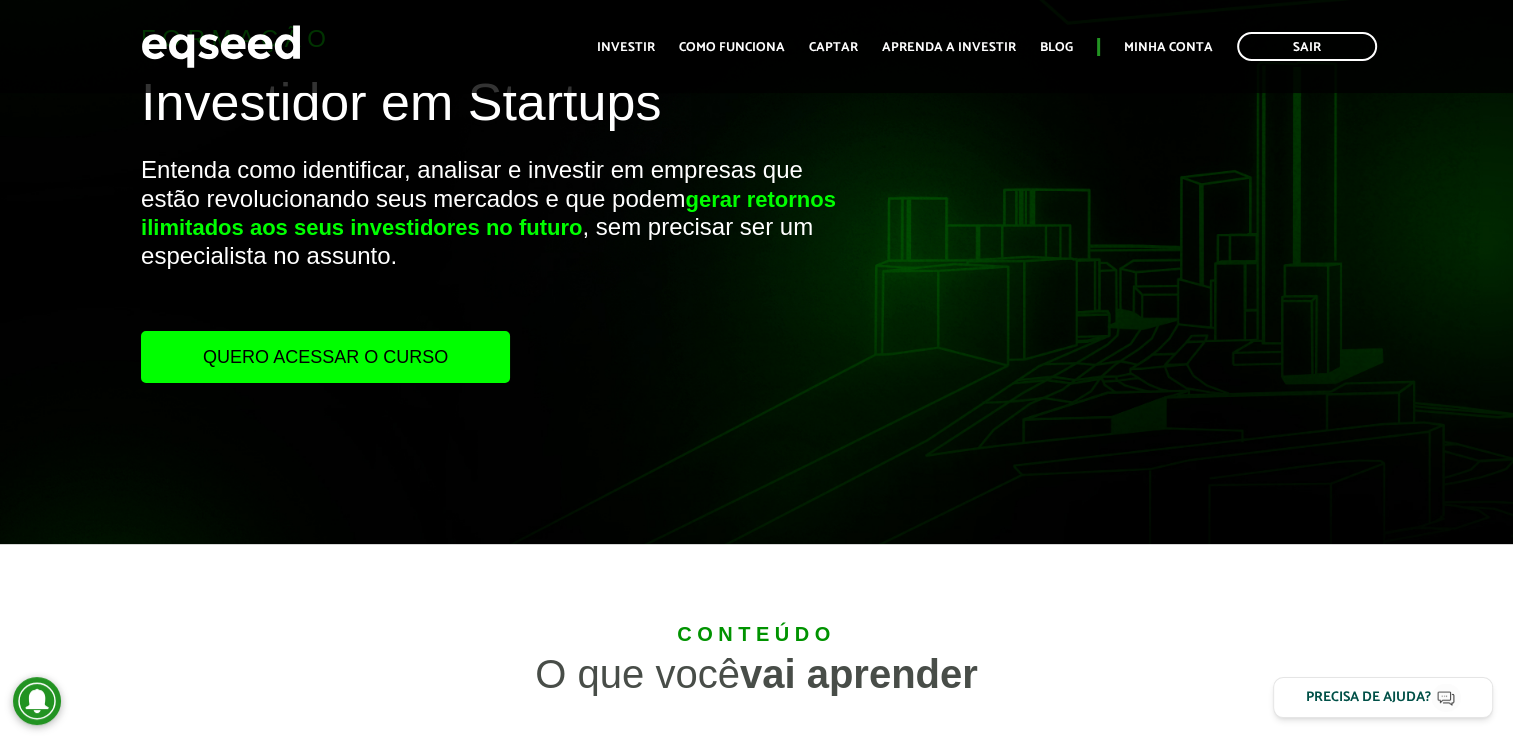 scroll, scrollTop: 0, scrollLeft: 0, axis: both 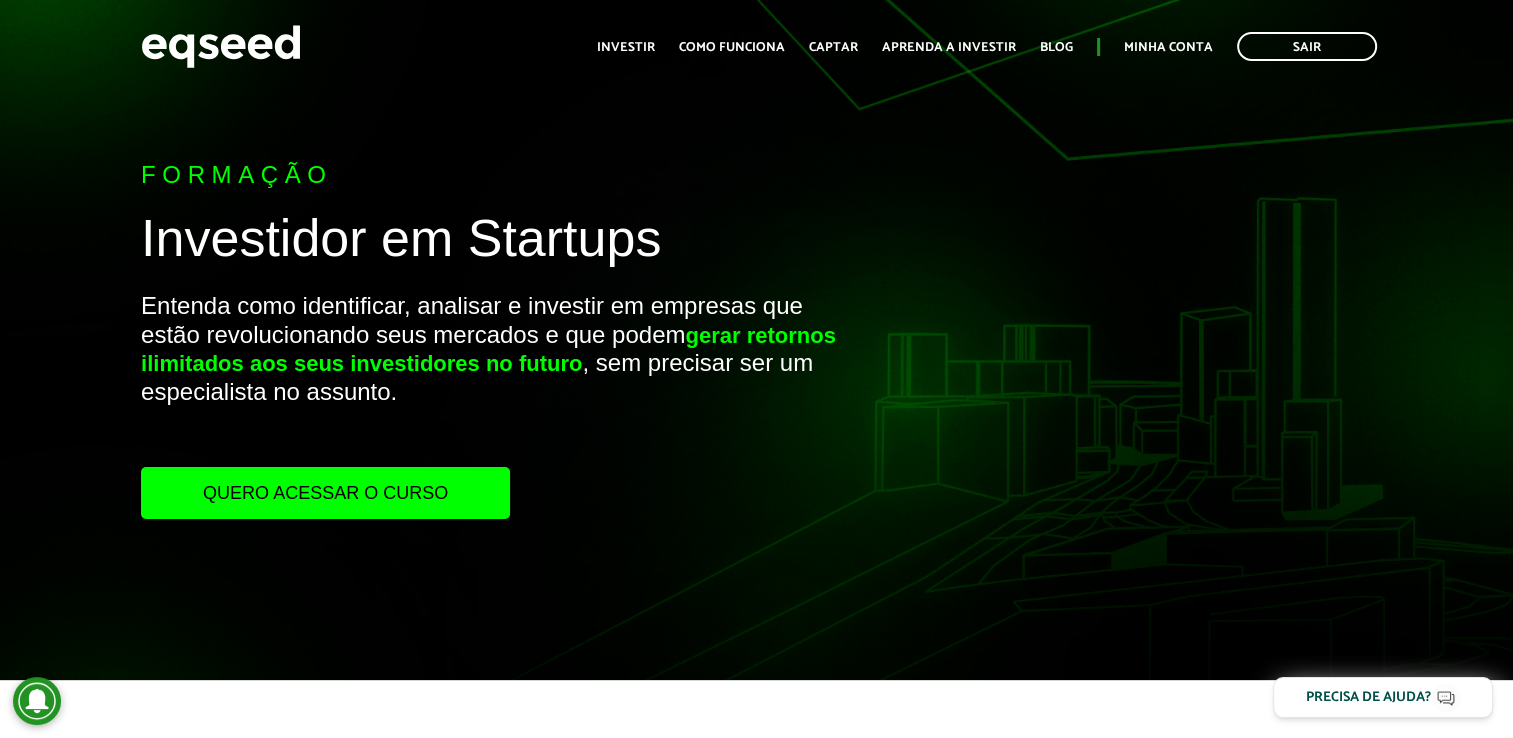 click on "Formação
Investidor em Startups
Entenda como identificar, analisar e investir em empresas que estão revolucionando seus mercados e que podem  gerar retornos ilimitados aos seus investidores no futuro , sem precisar ser um especialista no assunto.
Quero acessar o curso" at bounding box center (756, 340) 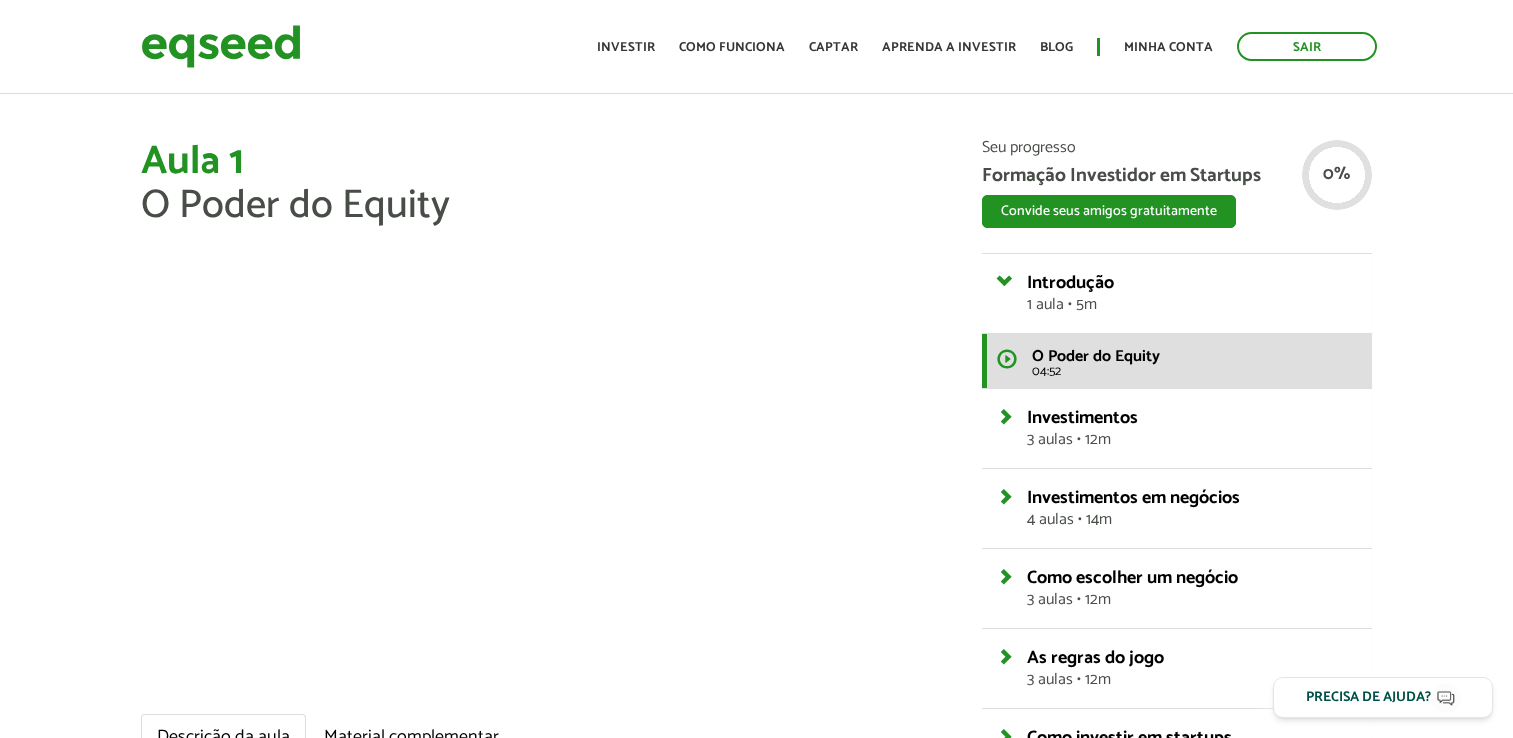 scroll, scrollTop: 0, scrollLeft: 0, axis: both 